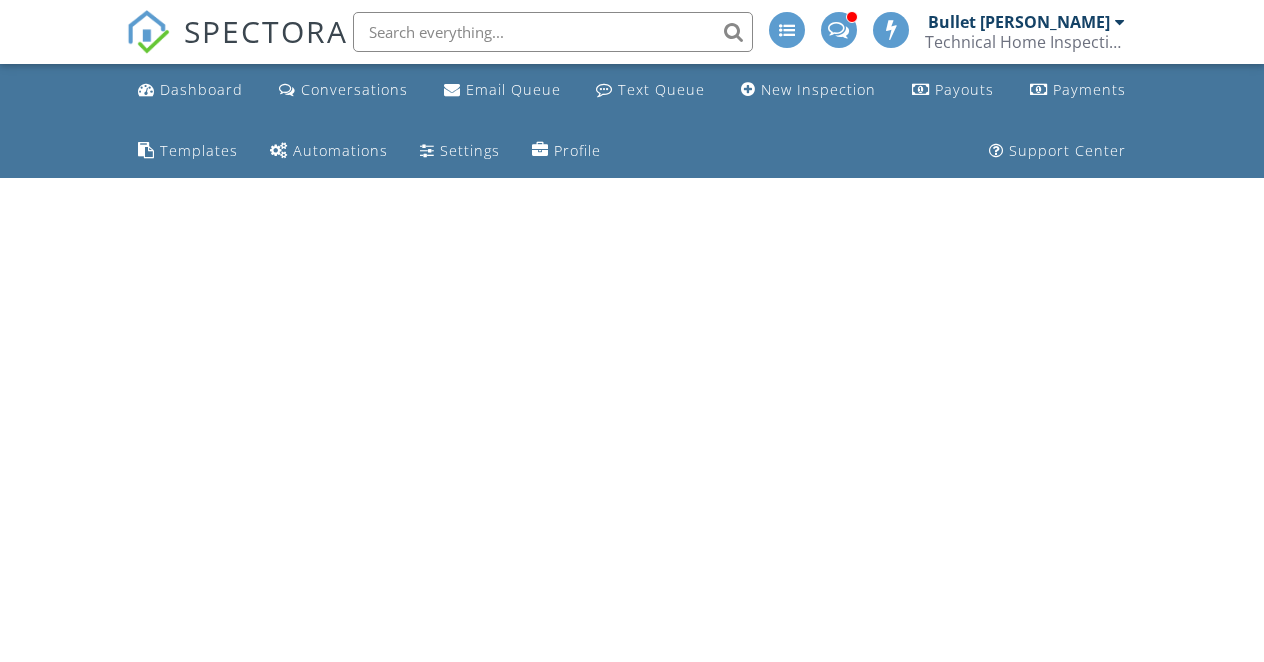 scroll, scrollTop: 0, scrollLeft: 0, axis: both 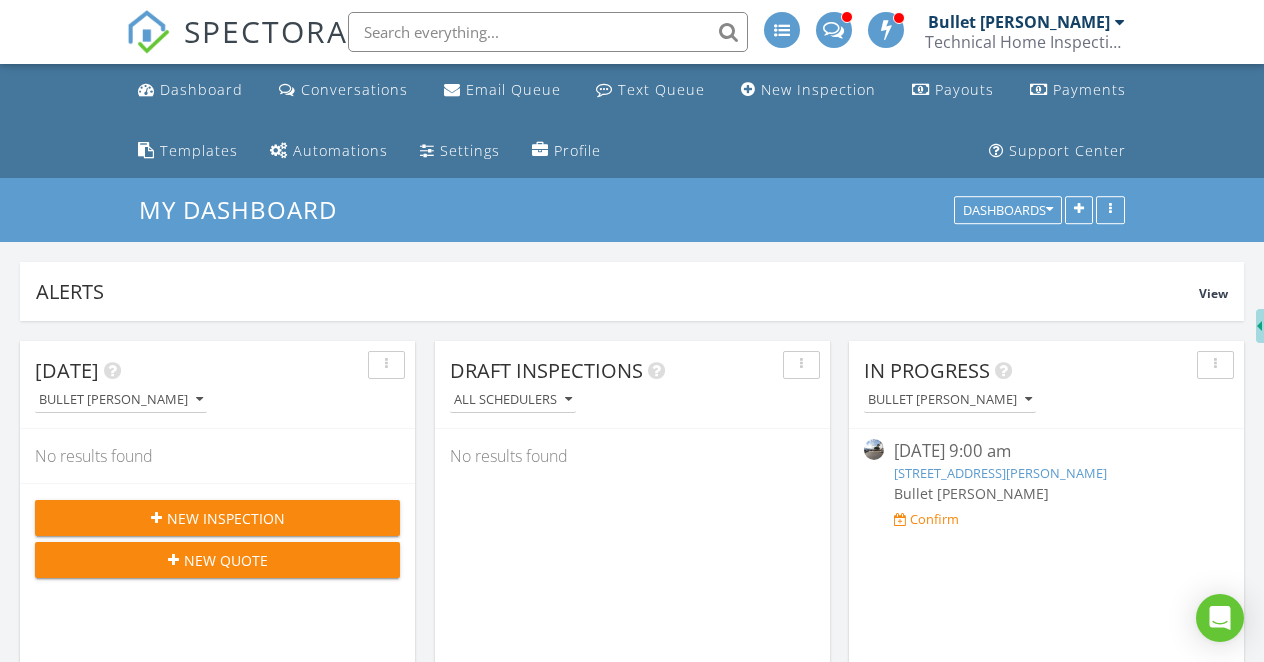 click on "New Inspection" at bounding box center (226, 518) 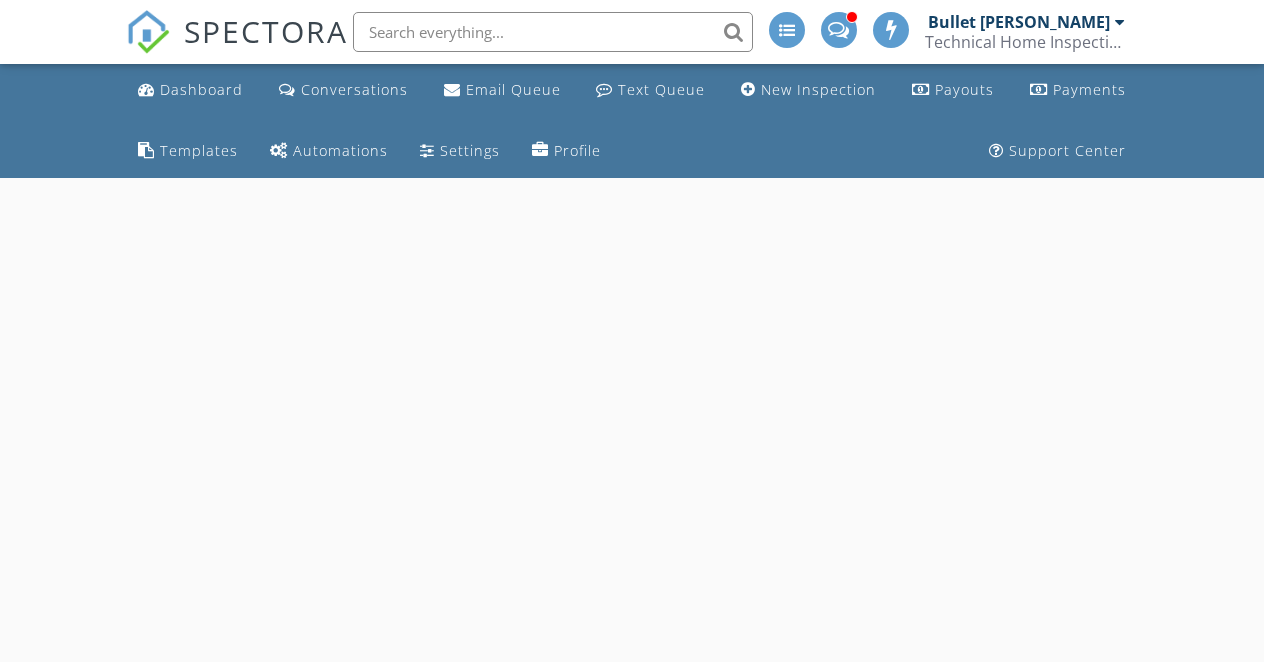 scroll, scrollTop: 0, scrollLeft: 0, axis: both 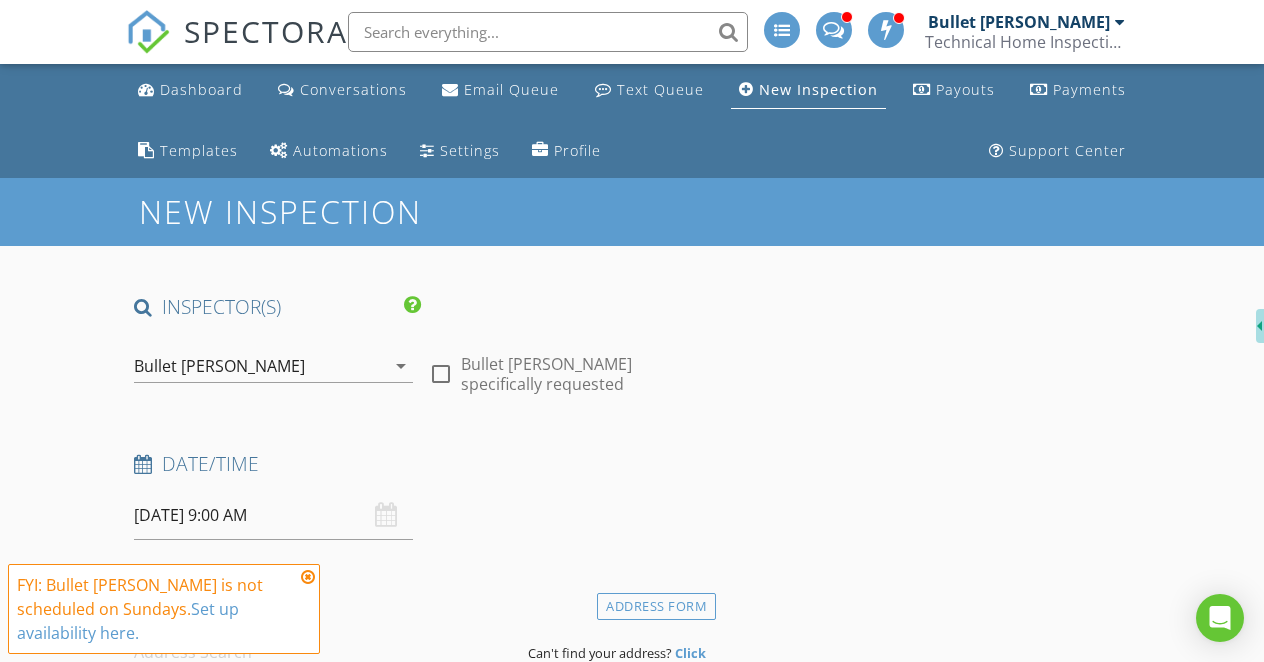 click at bounding box center (441, 374) 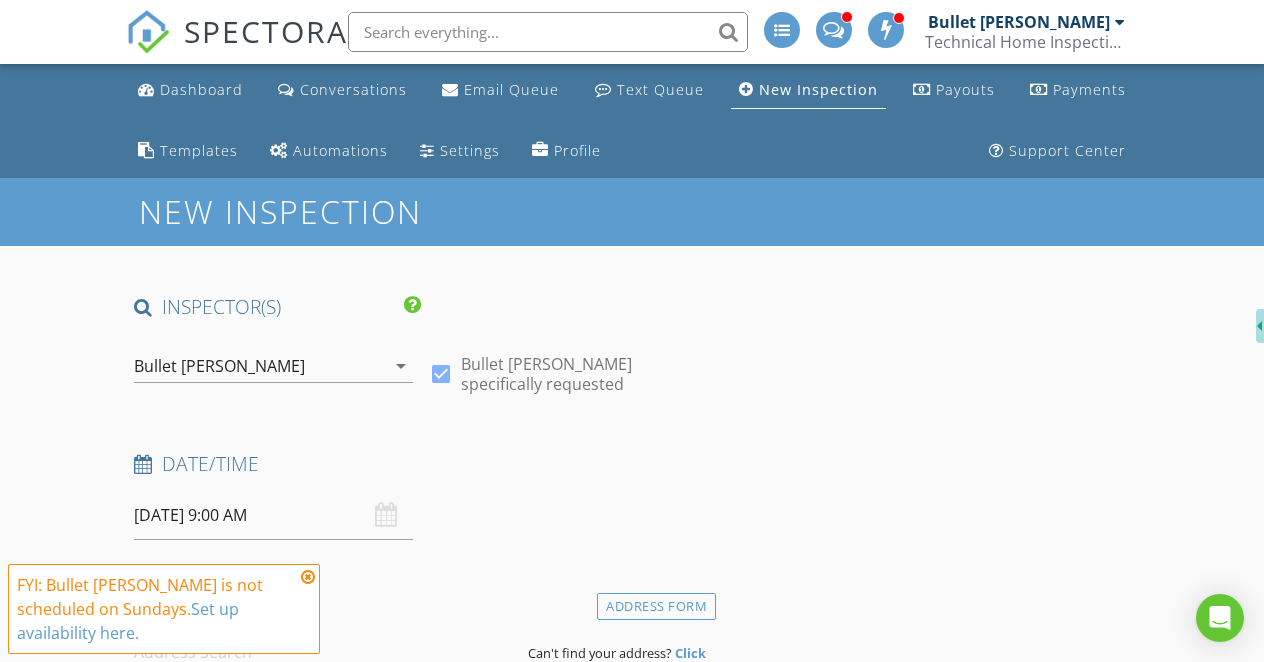 click at bounding box center (308, 577) 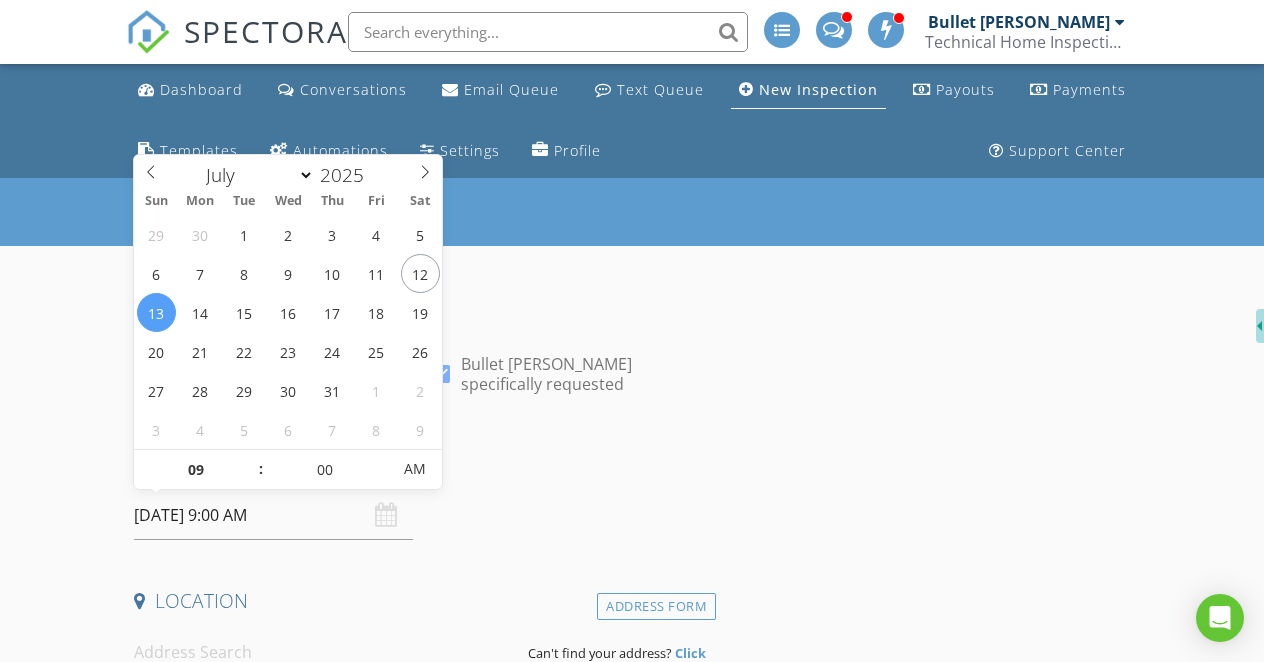 click on "[DATE] 9:00 AM" at bounding box center [273, 515] 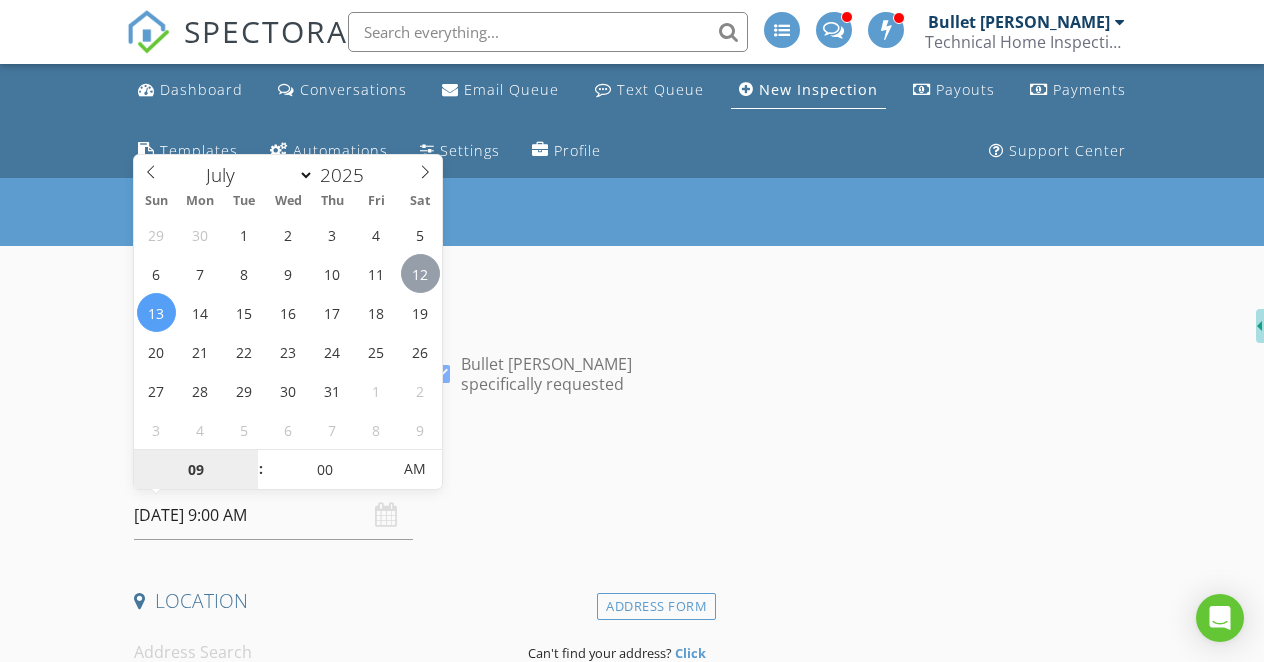 type on "[DATE] 9:00 AM" 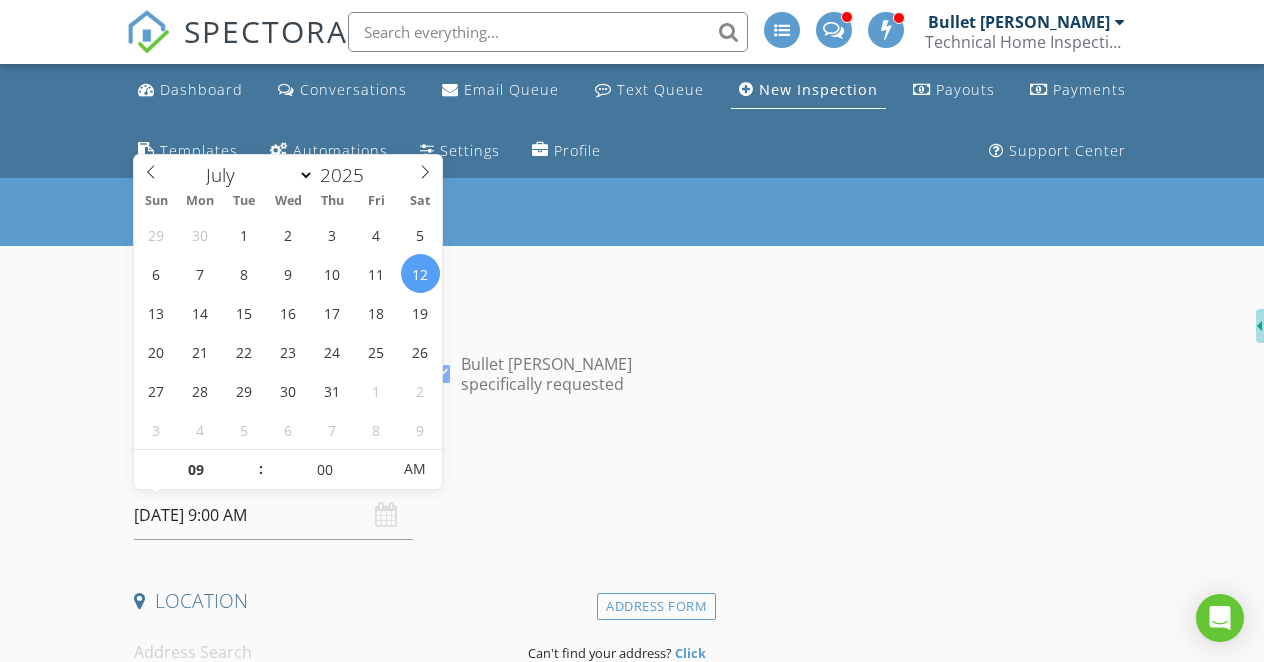 click on "Date/Time" at bounding box center [421, 471] 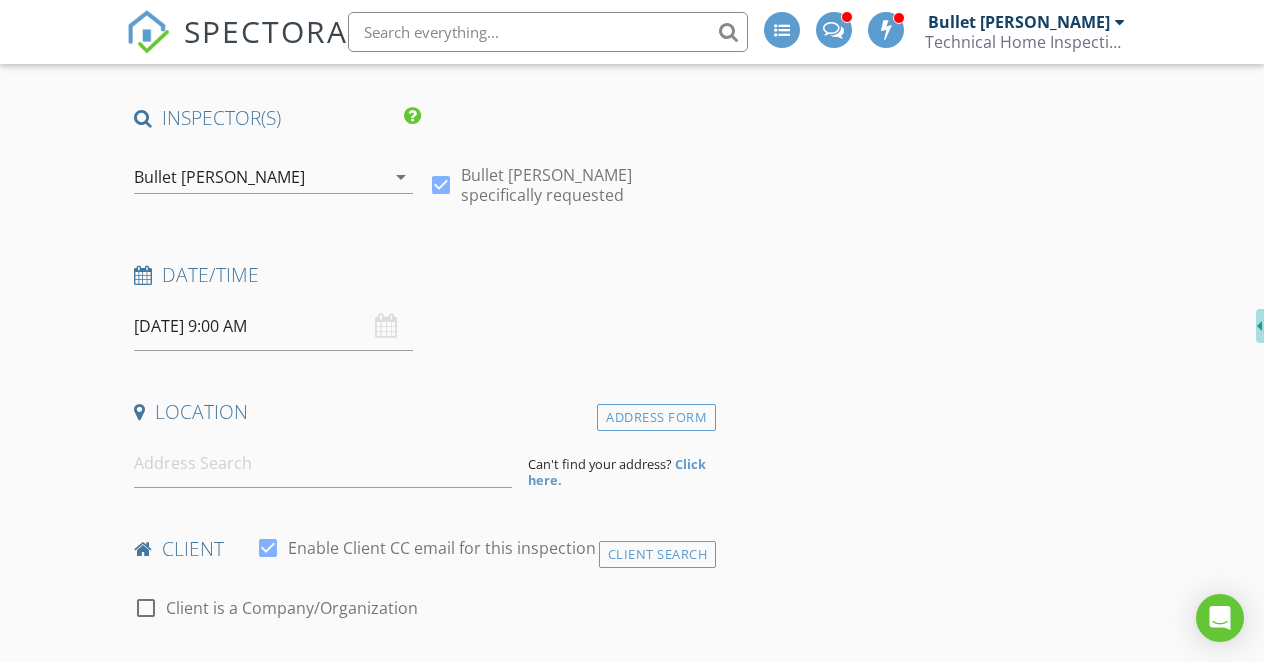 scroll, scrollTop: 333, scrollLeft: 0, axis: vertical 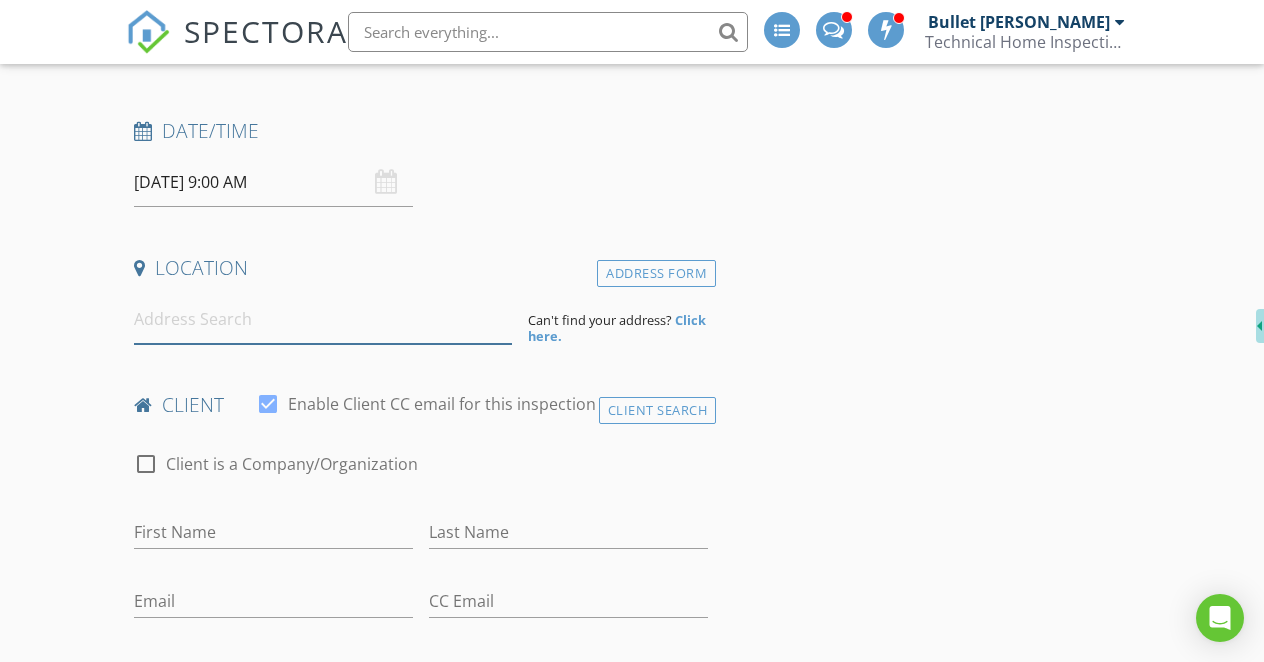 click at bounding box center [322, 319] 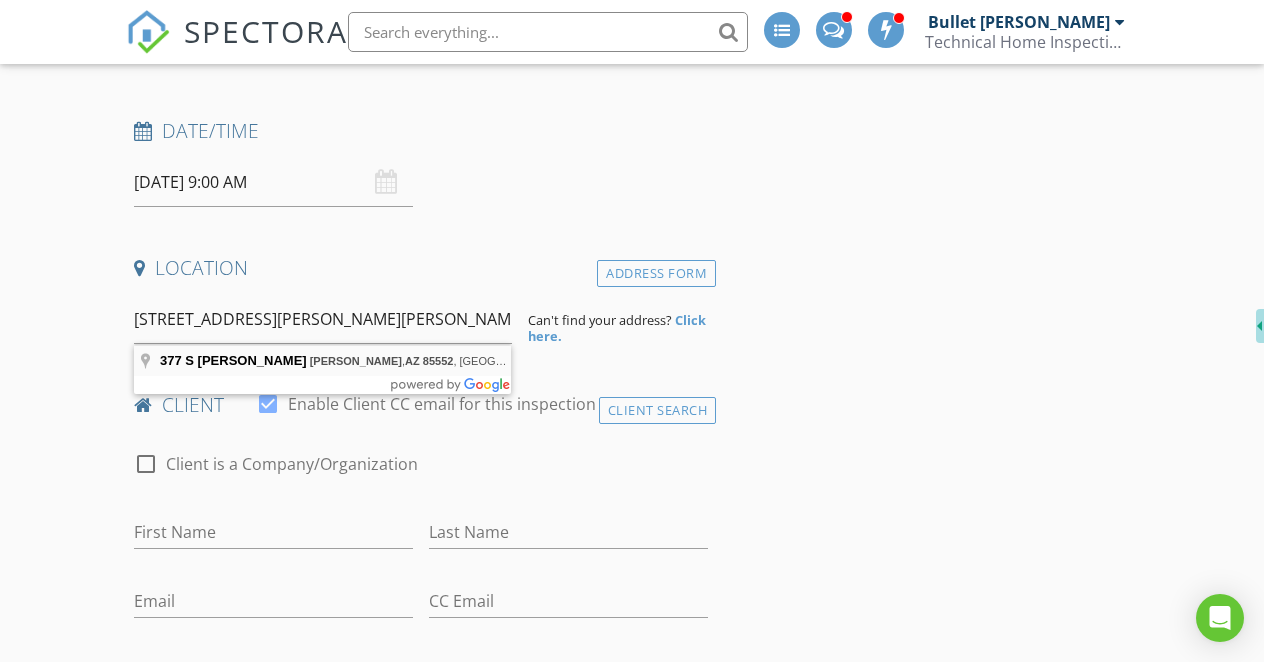 type on "[STREET_ADDRESS][PERSON_NAME][PERSON_NAME]" 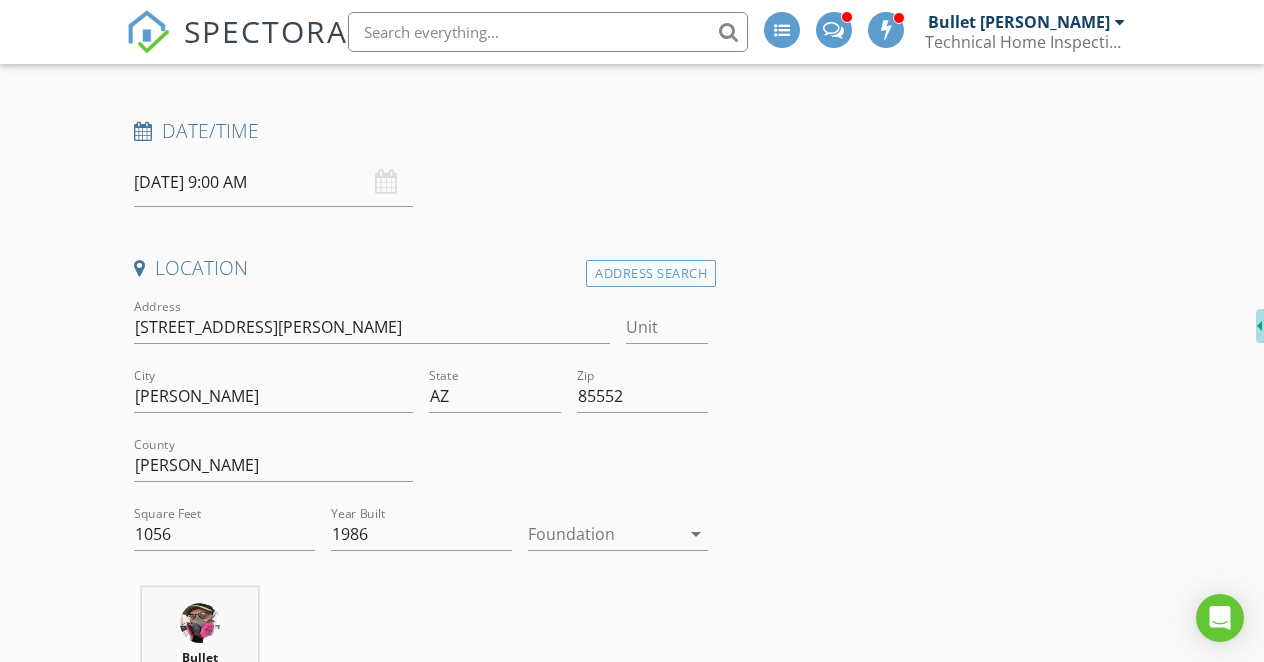 click at bounding box center (604, 534) 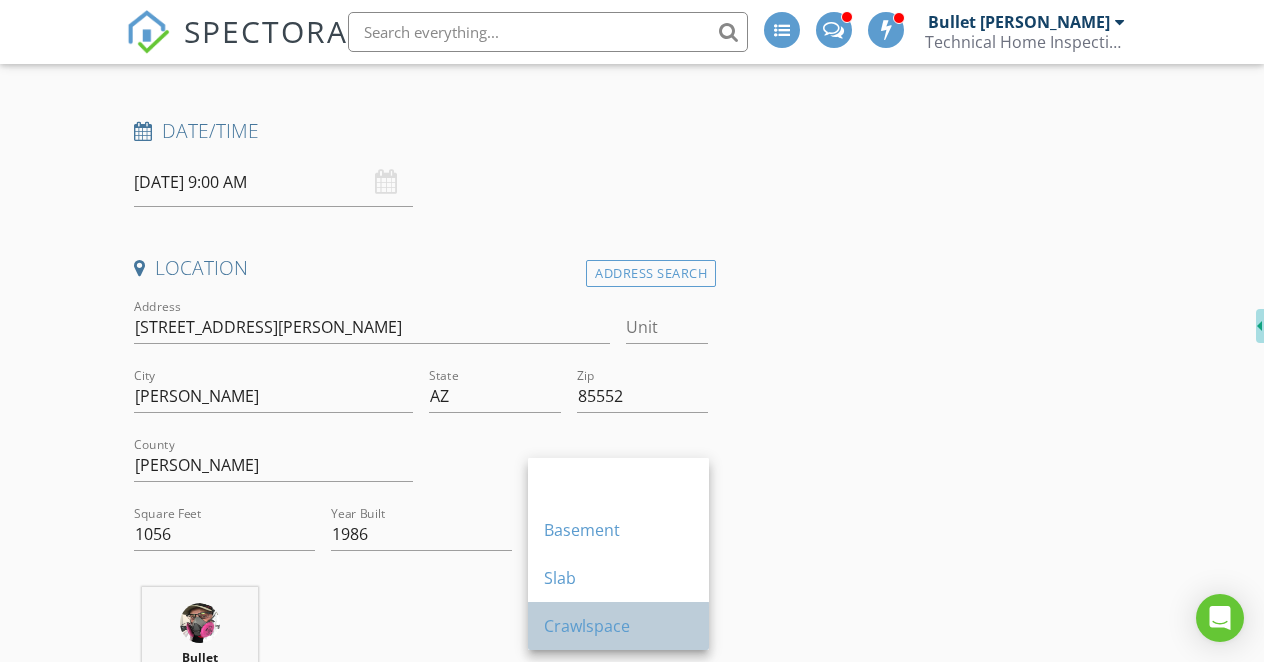 click on "Crawlspace" at bounding box center (618, 626) 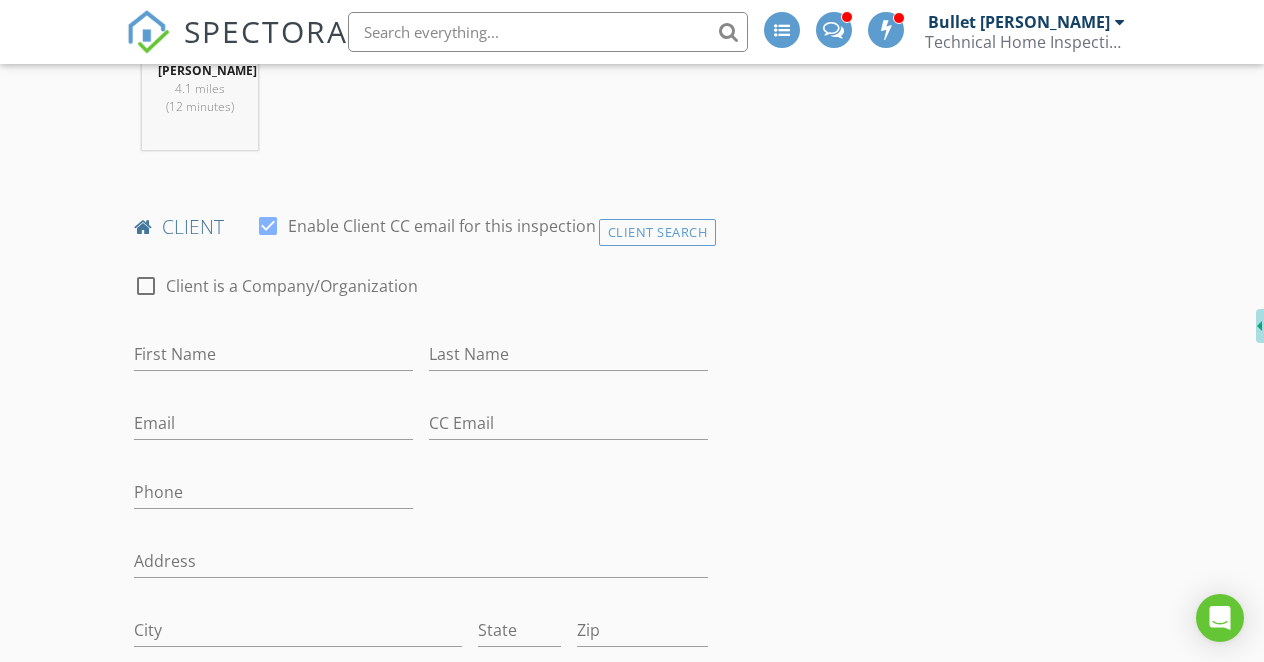scroll, scrollTop: 940, scrollLeft: 0, axis: vertical 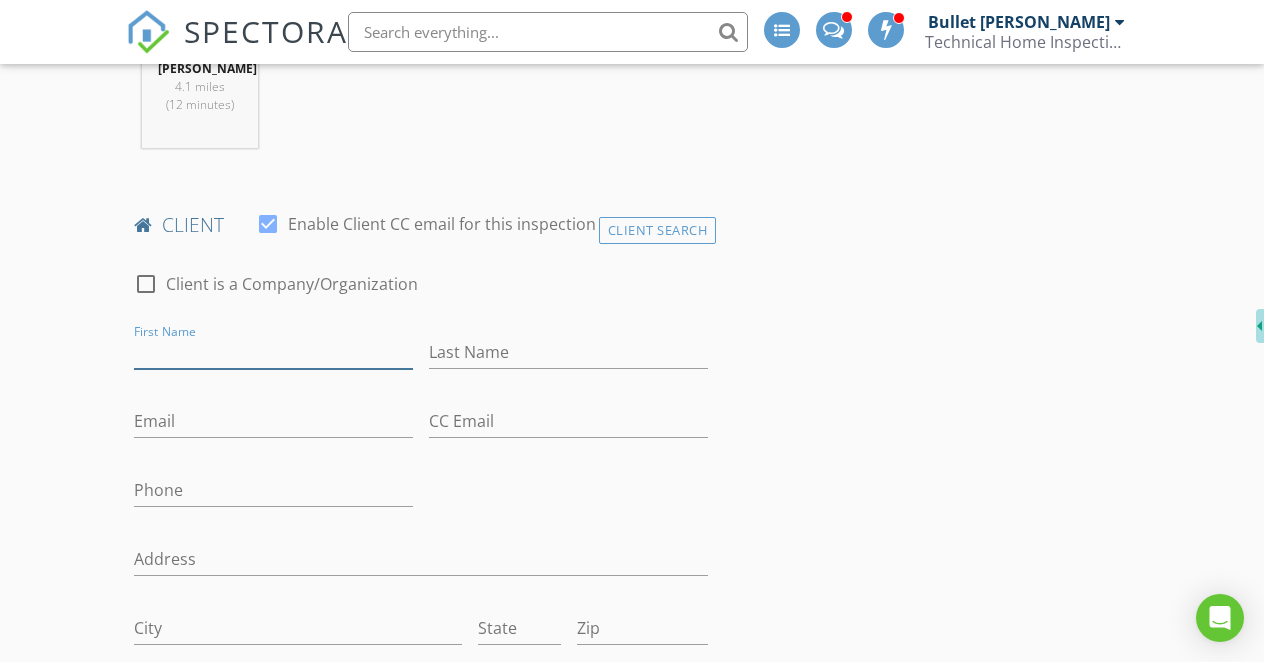 click on "First Name" at bounding box center (273, 352) 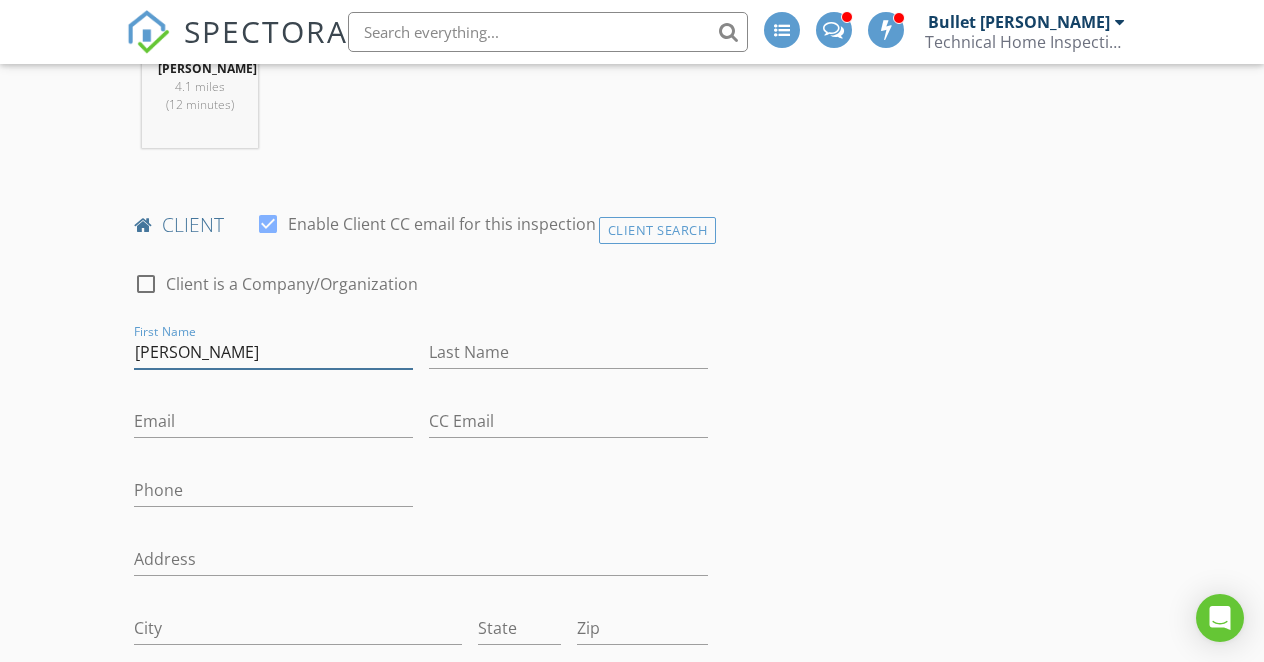 type on "[PERSON_NAME]" 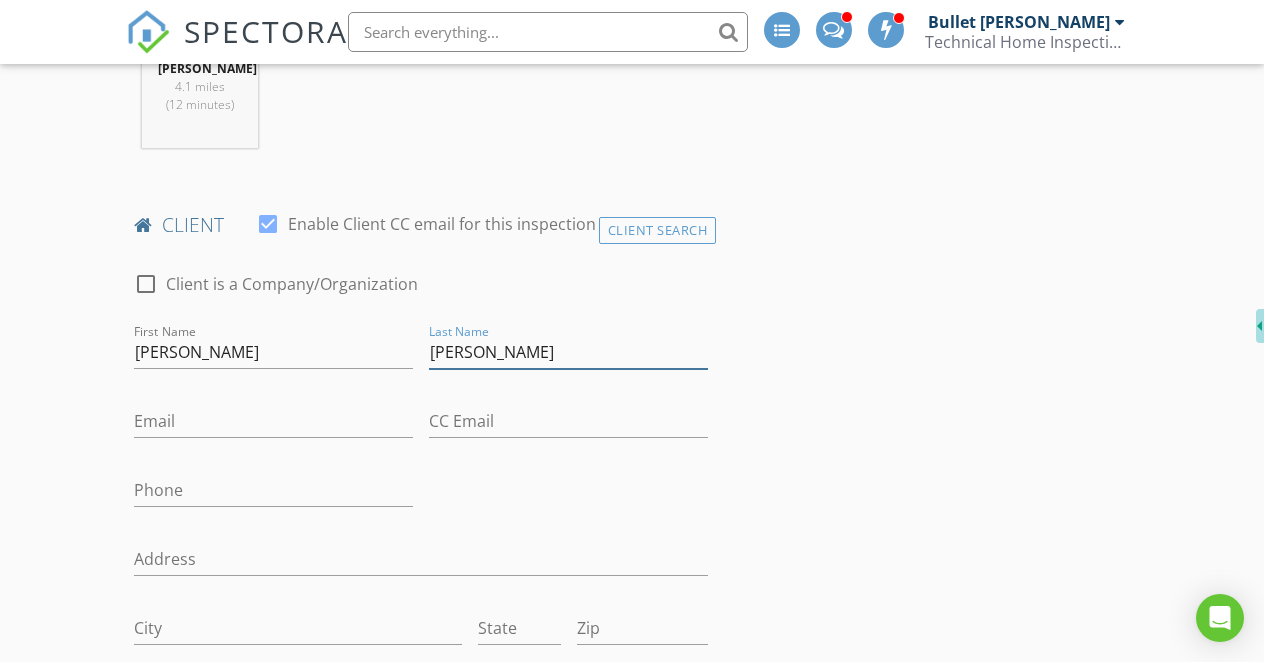 type on "[PERSON_NAME]" 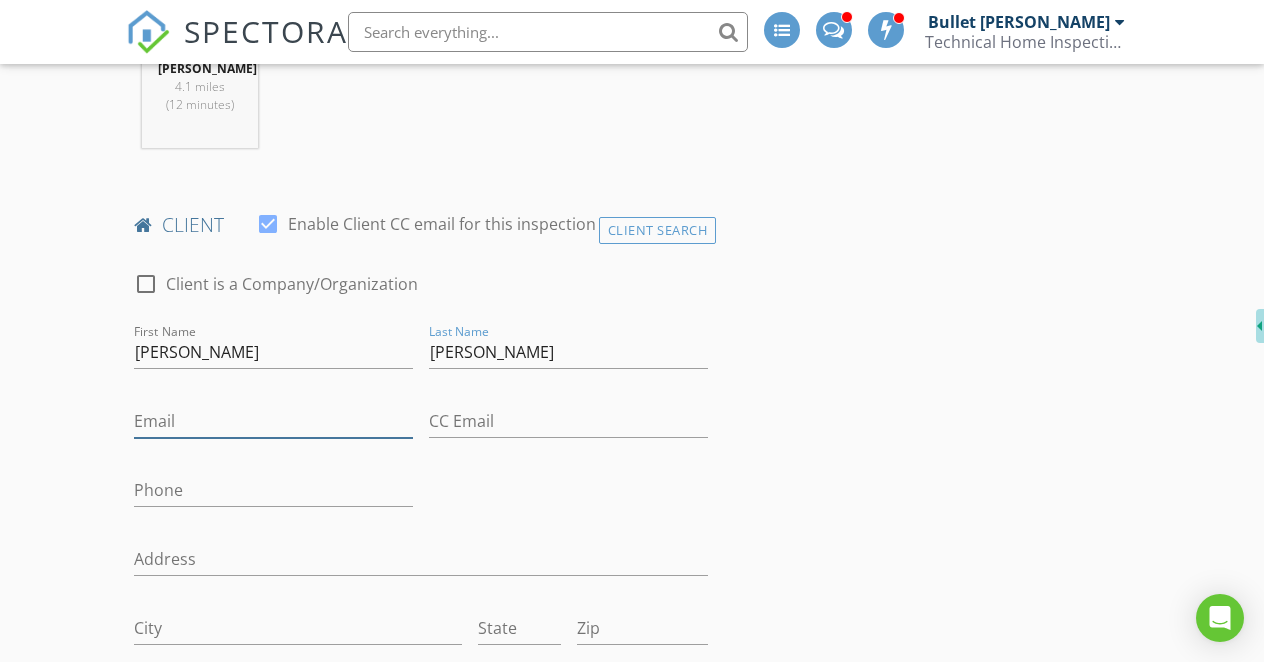 click on "Email" at bounding box center (273, 421) 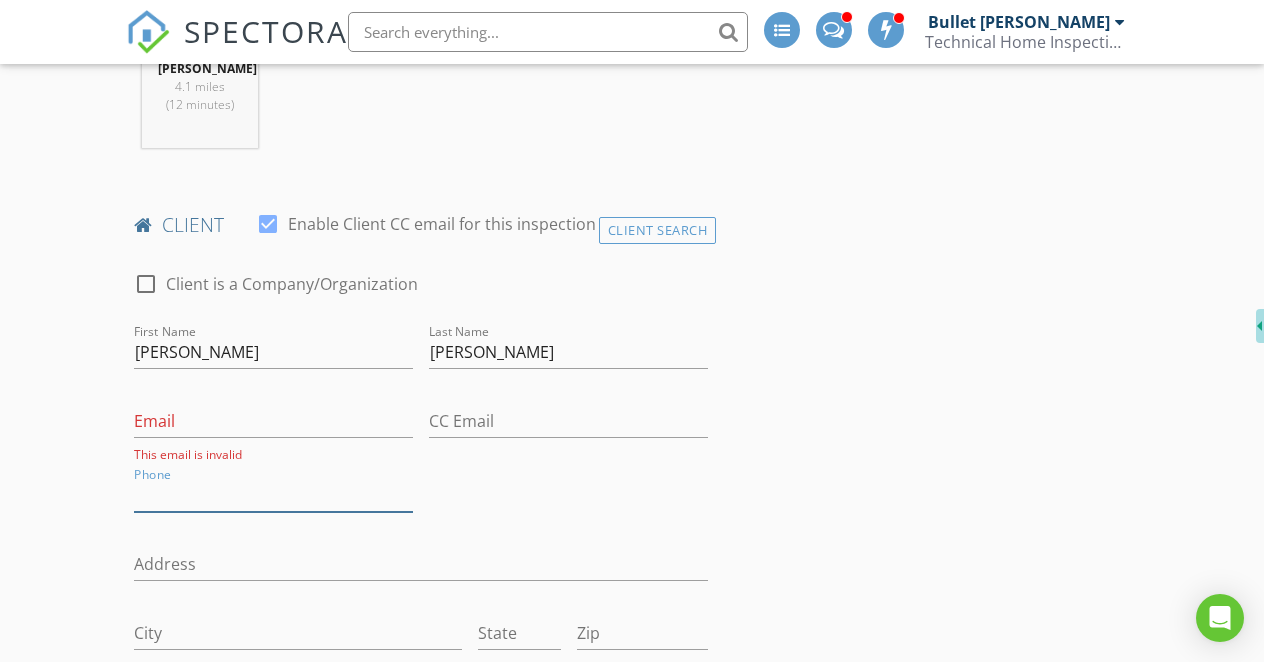 click on "Phone" at bounding box center [273, 495] 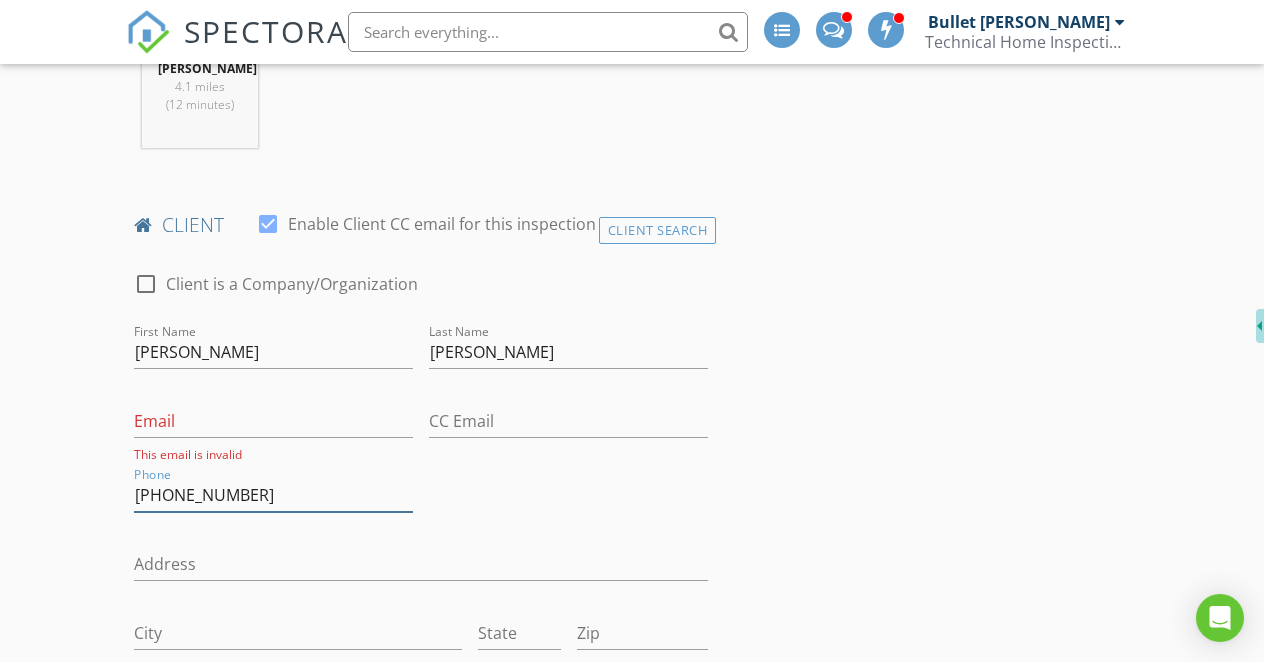 type on "[PHONE_NUMBER]" 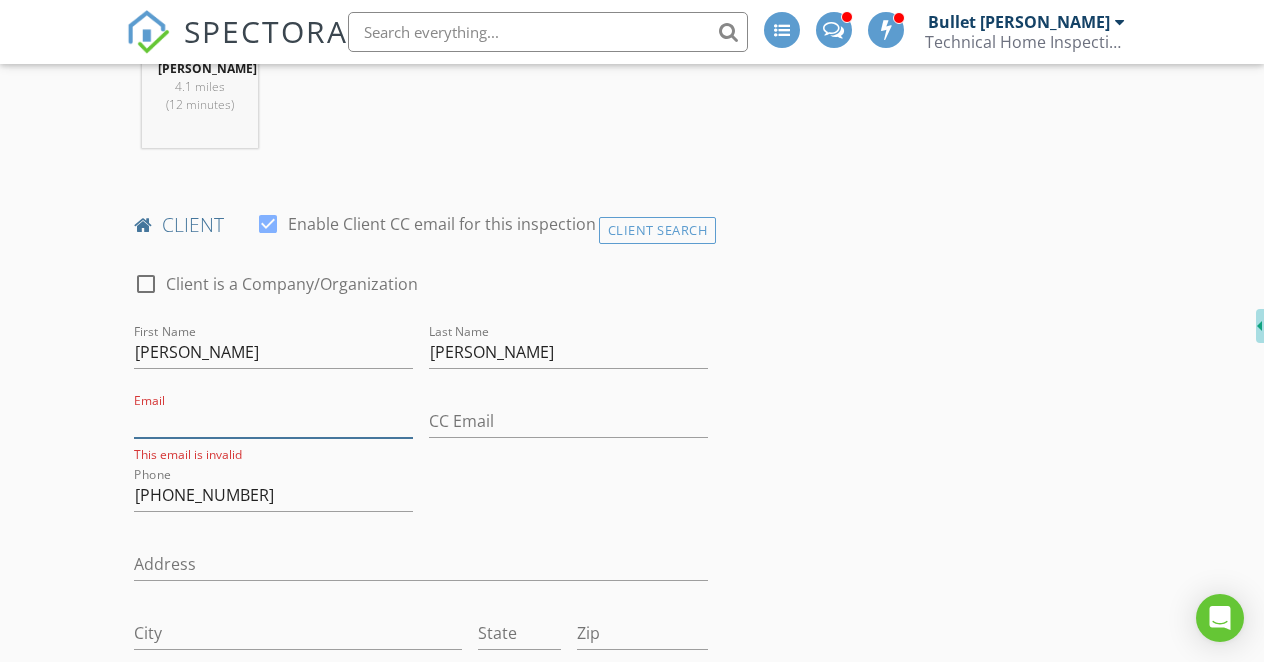 click on "Email" at bounding box center [273, 421] 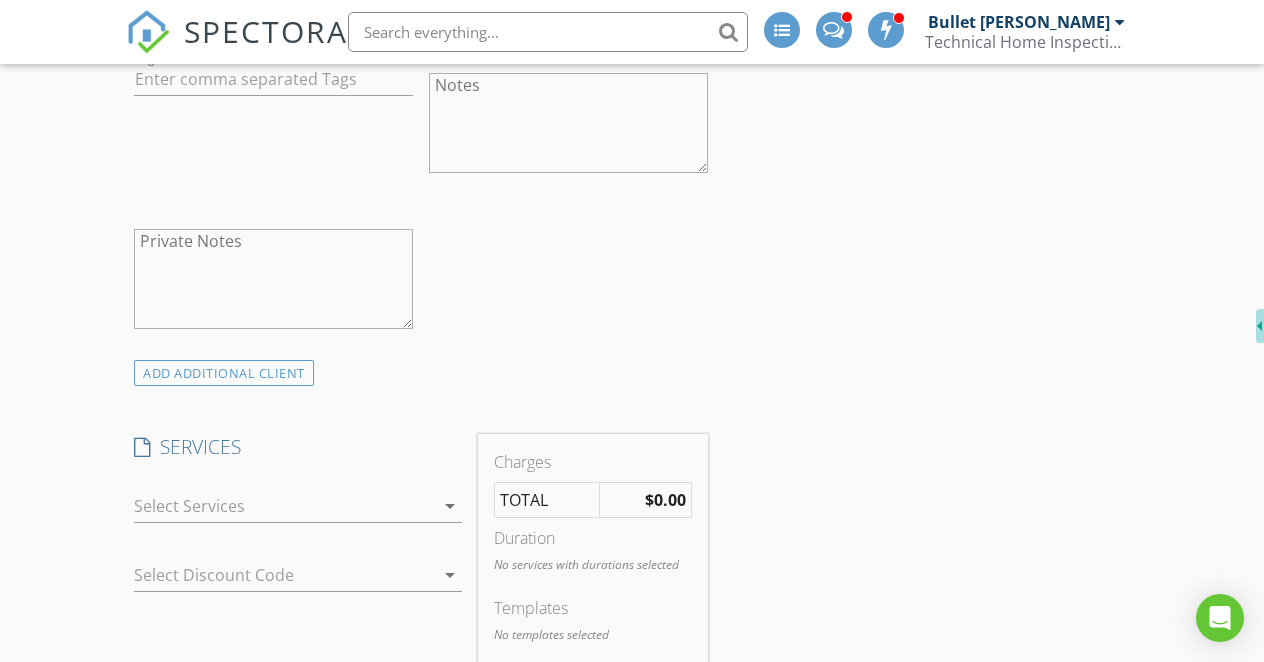 scroll, scrollTop: 1645, scrollLeft: 0, axis: vertical 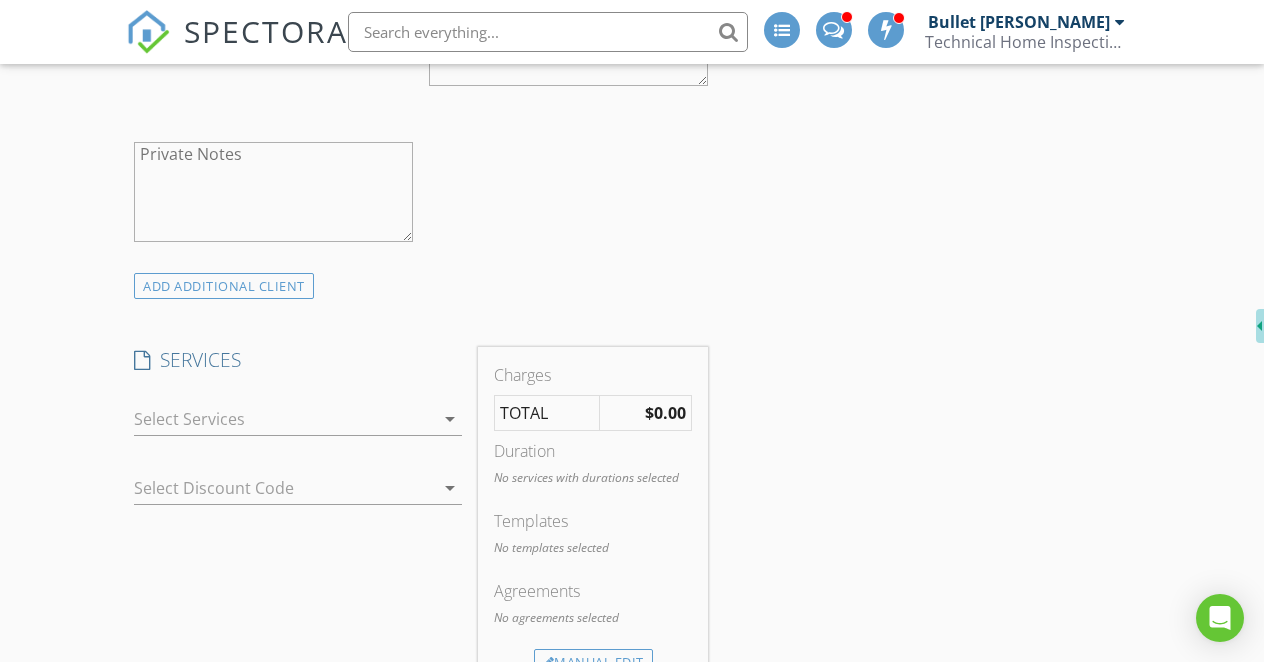 type on "[PERSON_NAME][EMAIL_ADDRESS][PERSON_NAME][DOMAIN_NAME]" 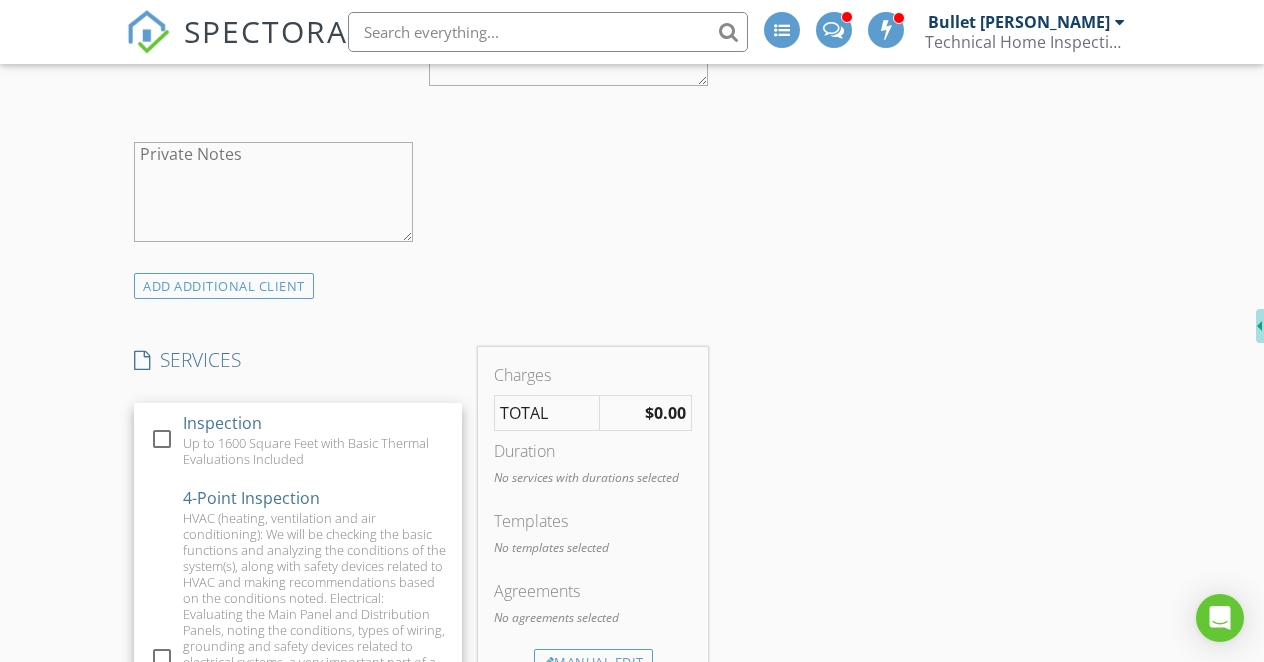 click on "Inspection" at bounding box center [222, 423] 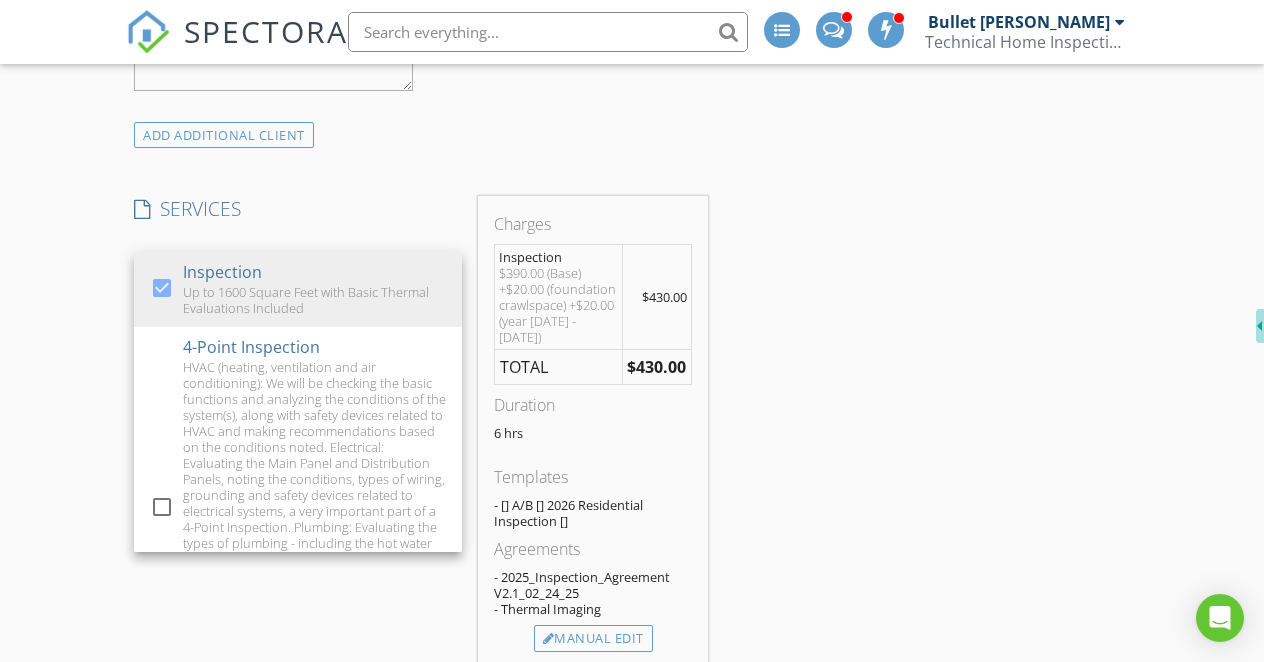 scroll, scrollTop: 1879, scrollLeft: 0, axis: vertical 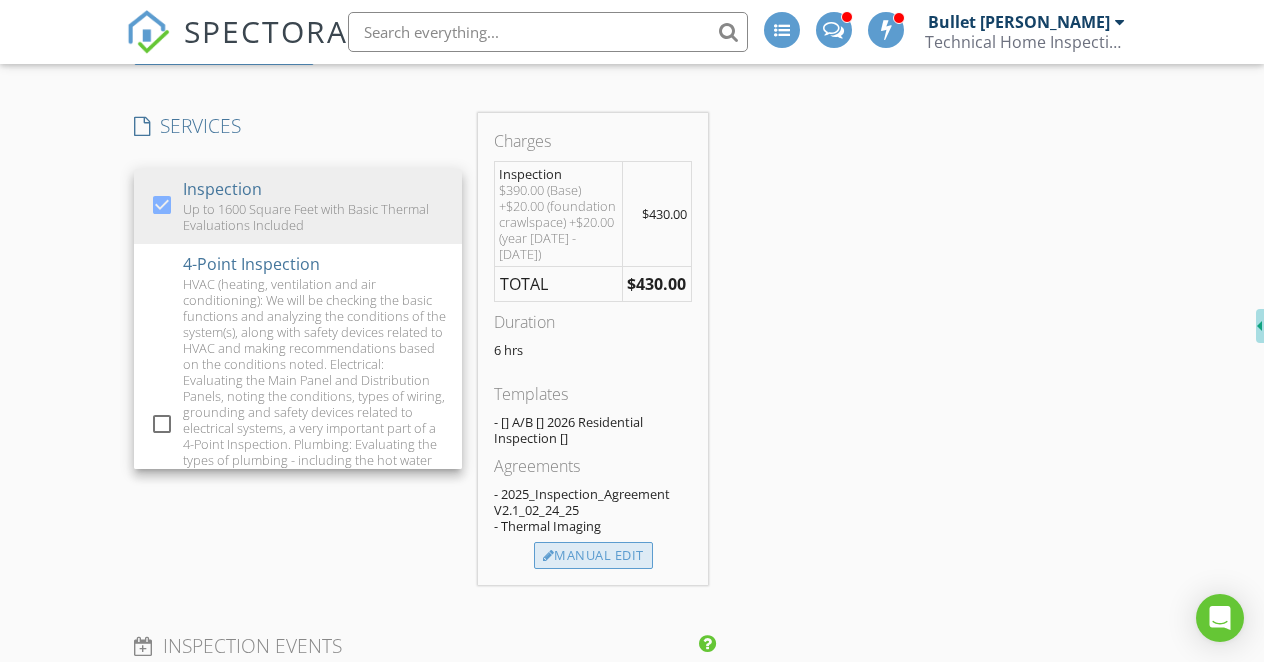 click on "Manual Edit" at bounding box center [593, 556] 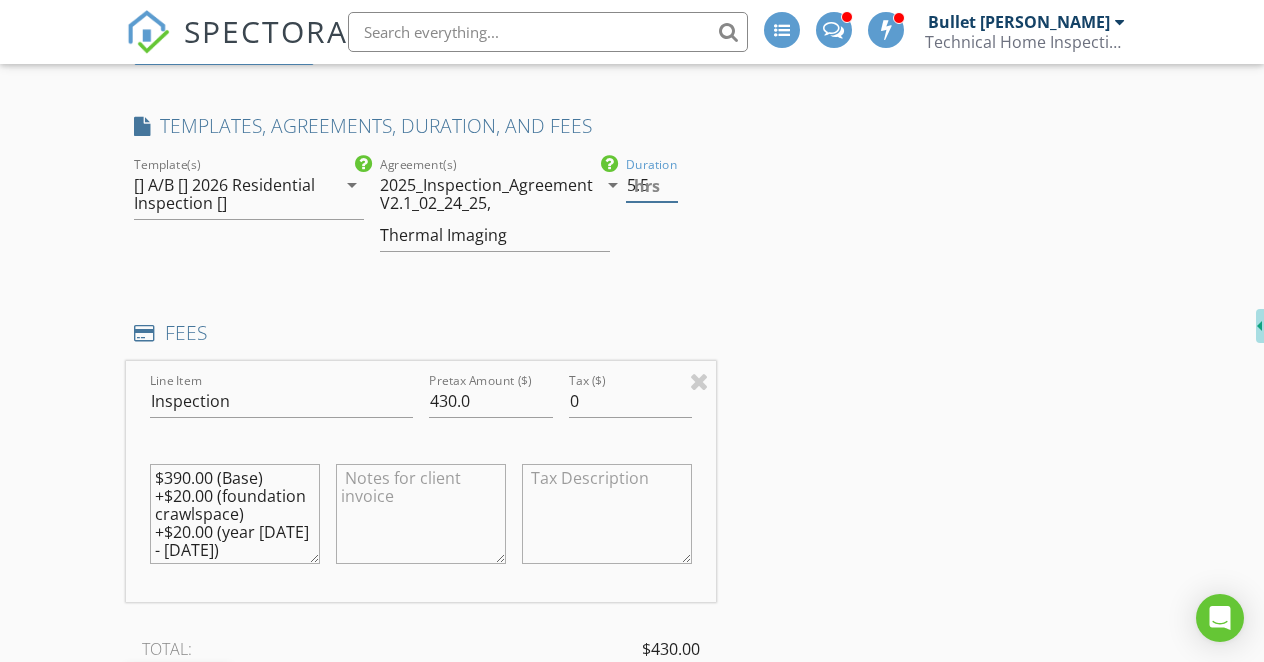 click on "5.5" at bounding box center (652, 185) 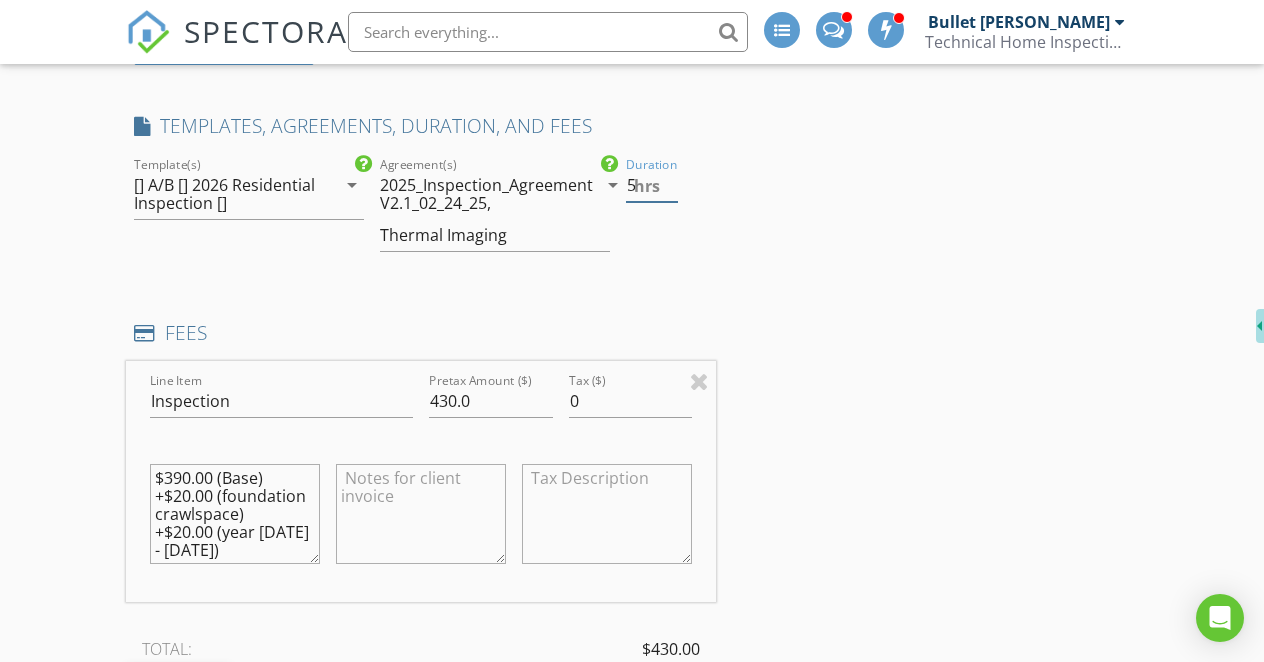 type on "5" 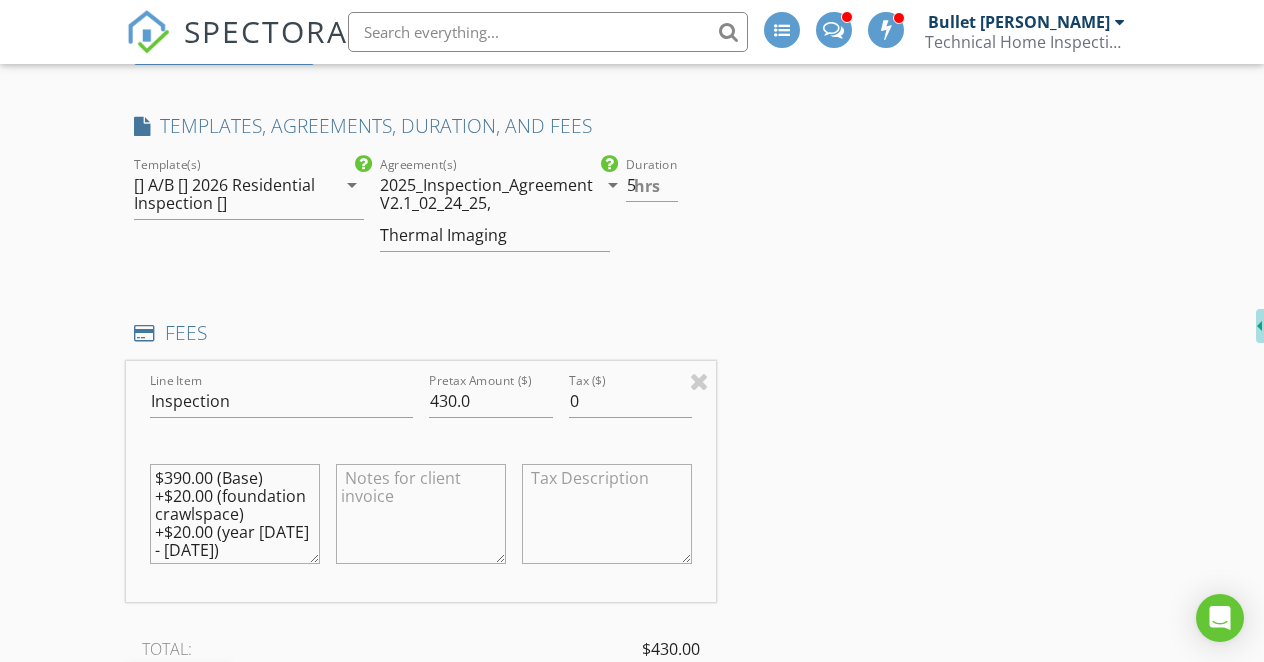 click at bounding box center [834, 30] 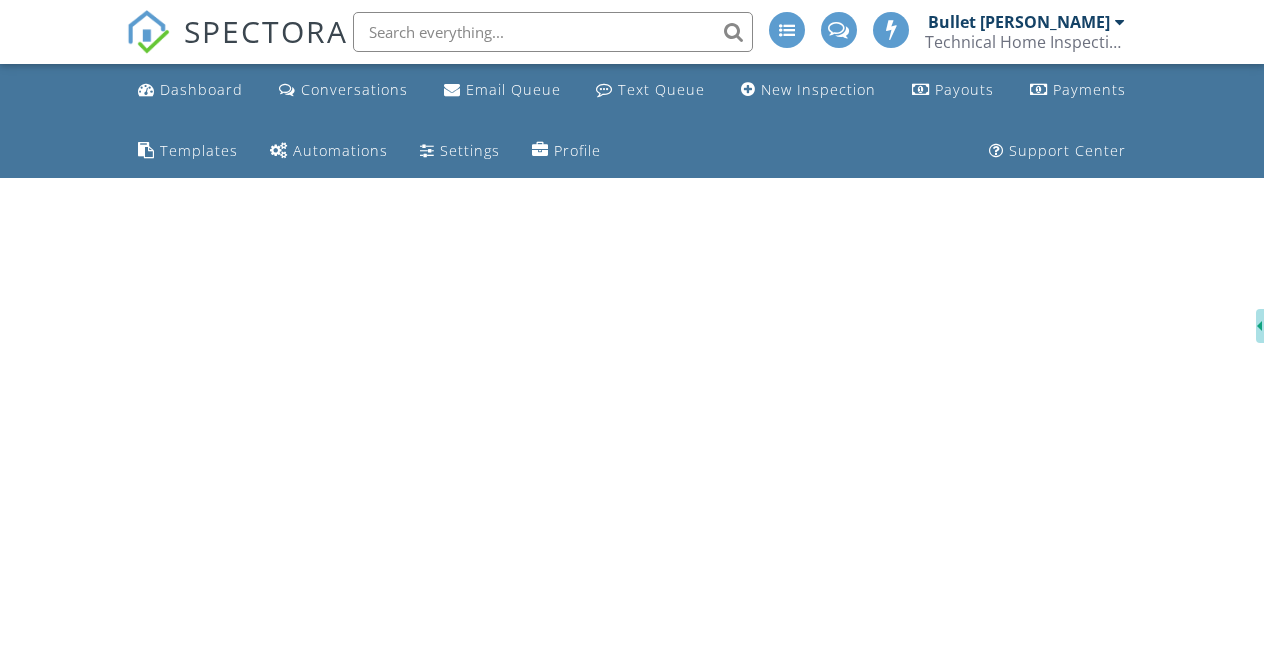 scroll, scrollTop: 0, scrollLeft: 0, axis: both 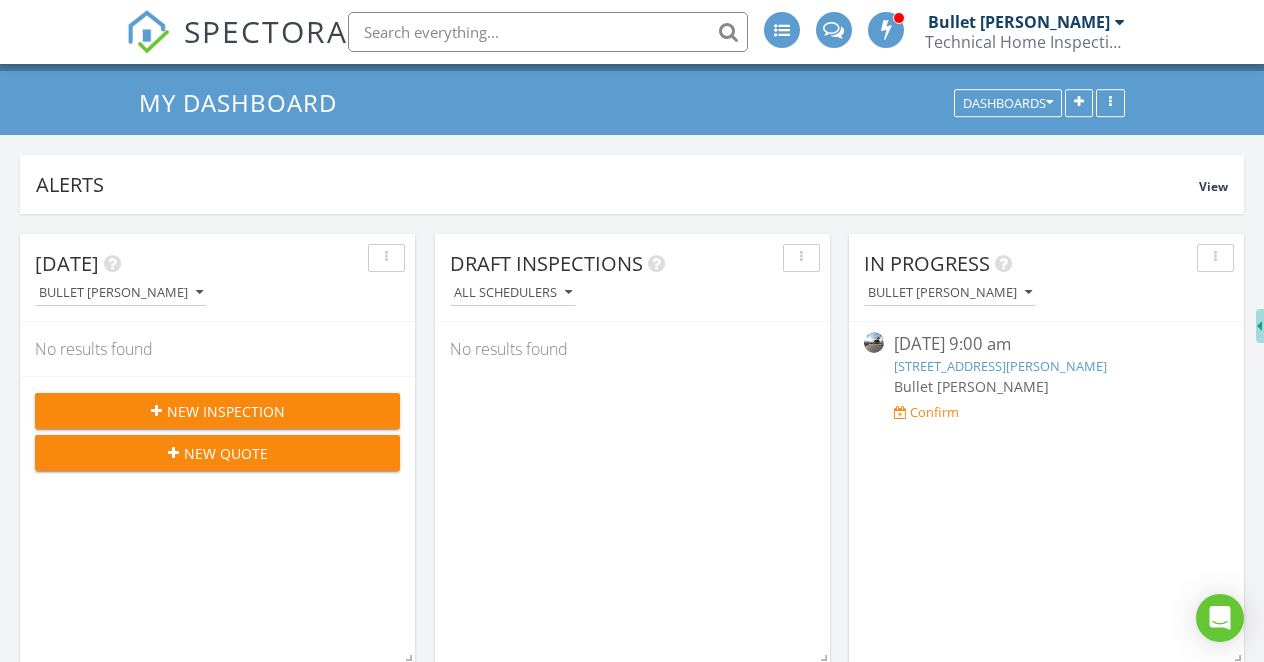 click on "New Inspection" at bounding box center [226, 411] 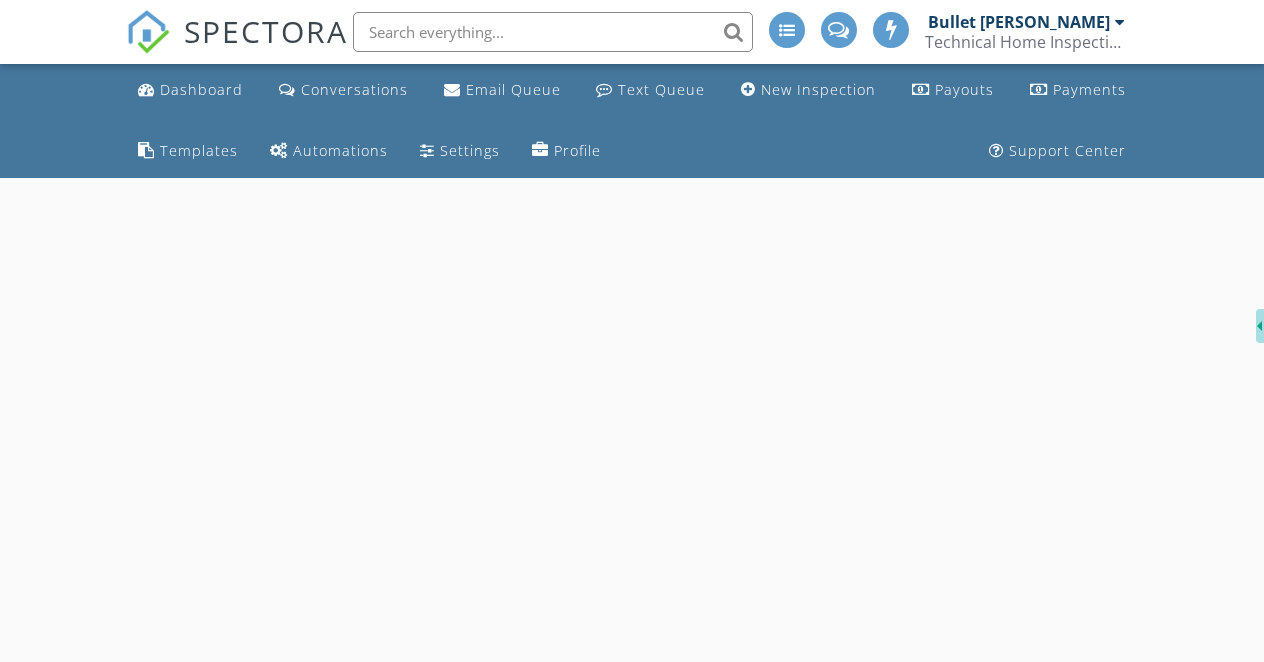 scroll, scrollTop: 0, scrollLeft: 0, axis: both 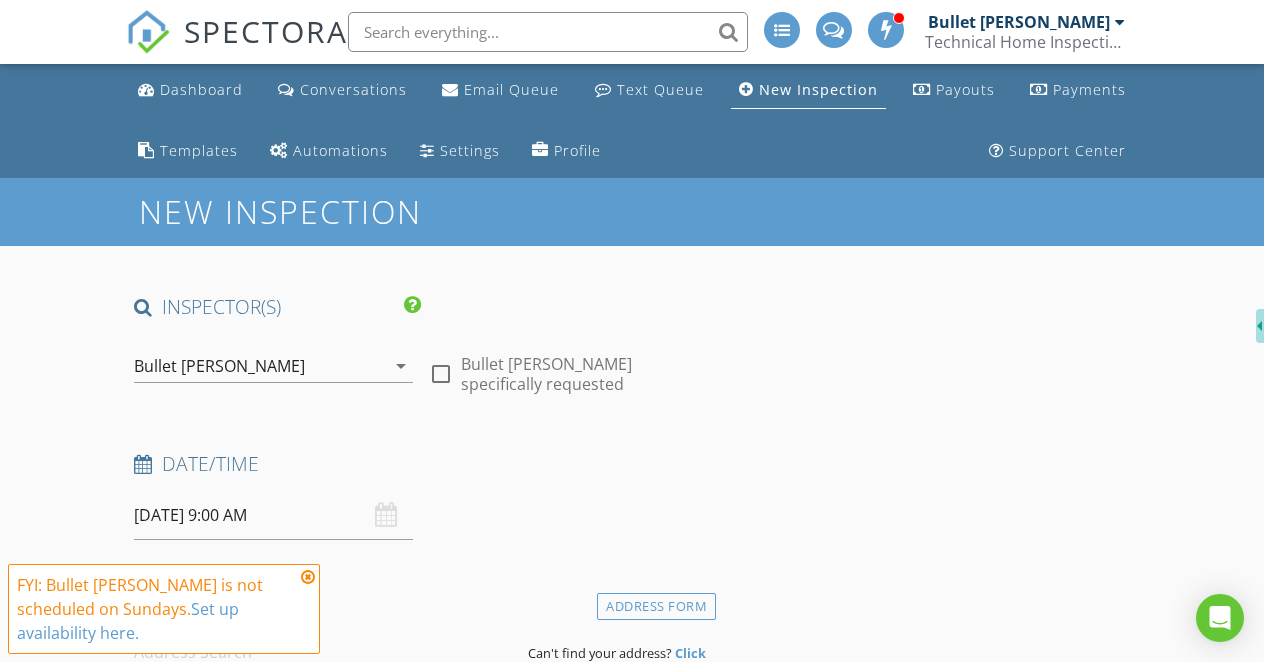 click at bounding box center (441, 374) 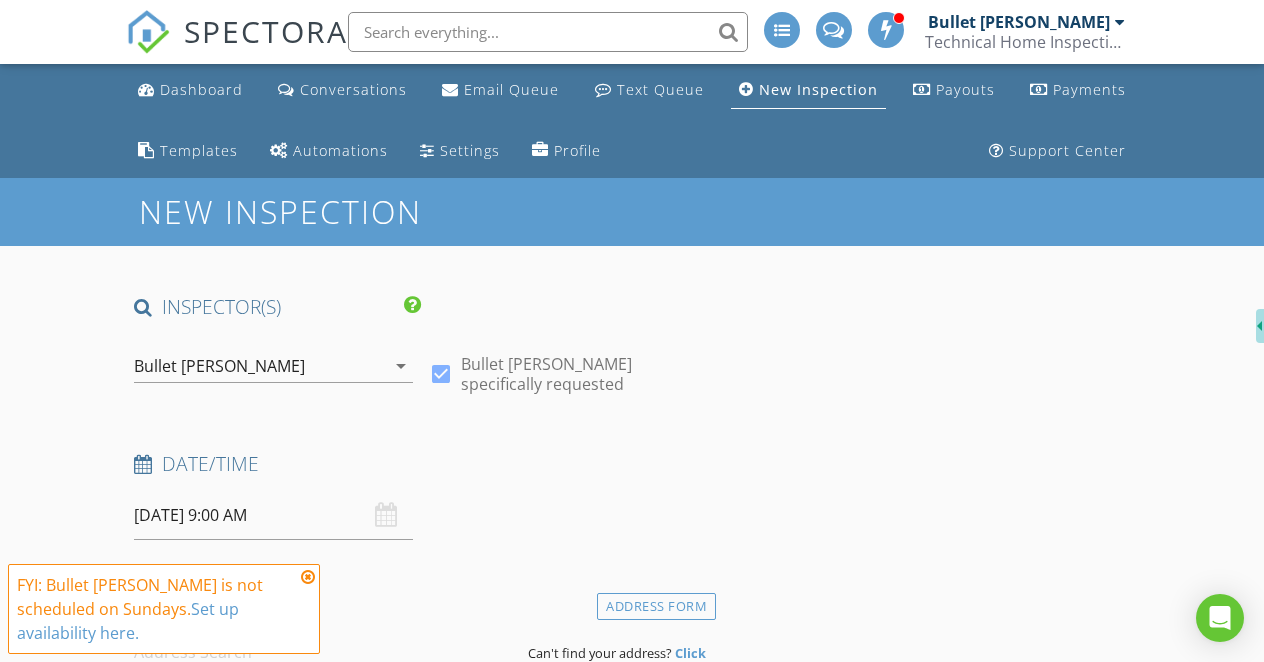 click at bounding box center [308, 577] 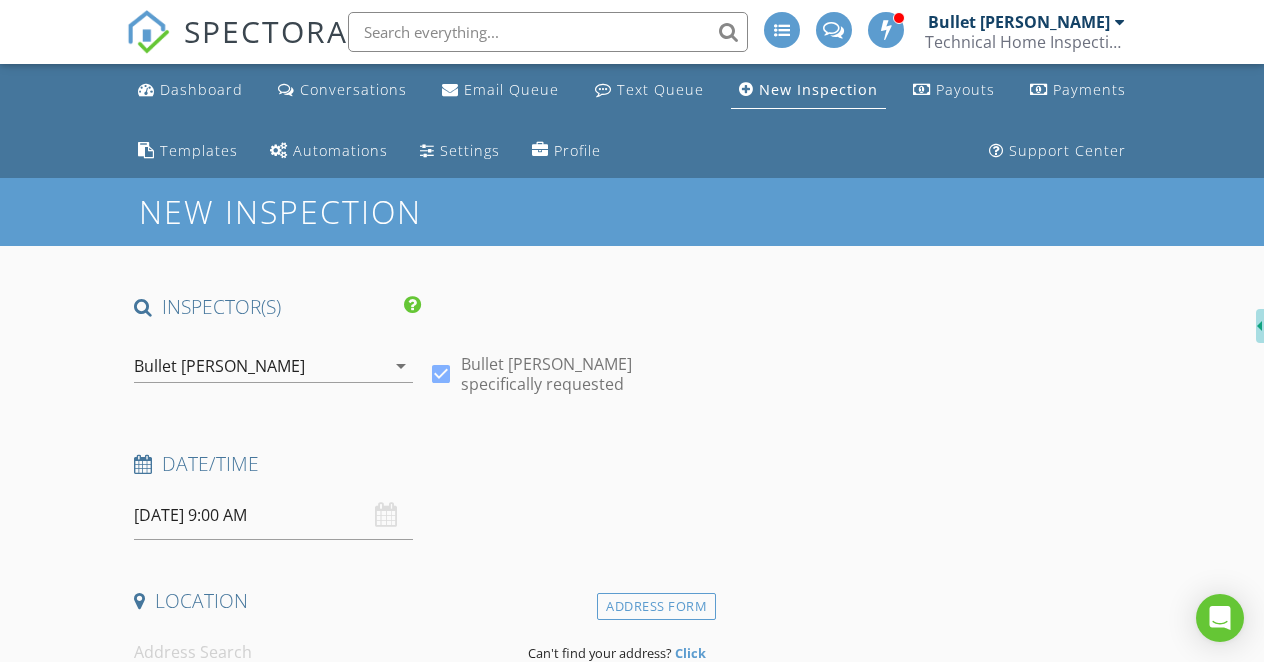 click on "[DATE] 9:00 AM" at bounding box center (273, 515) 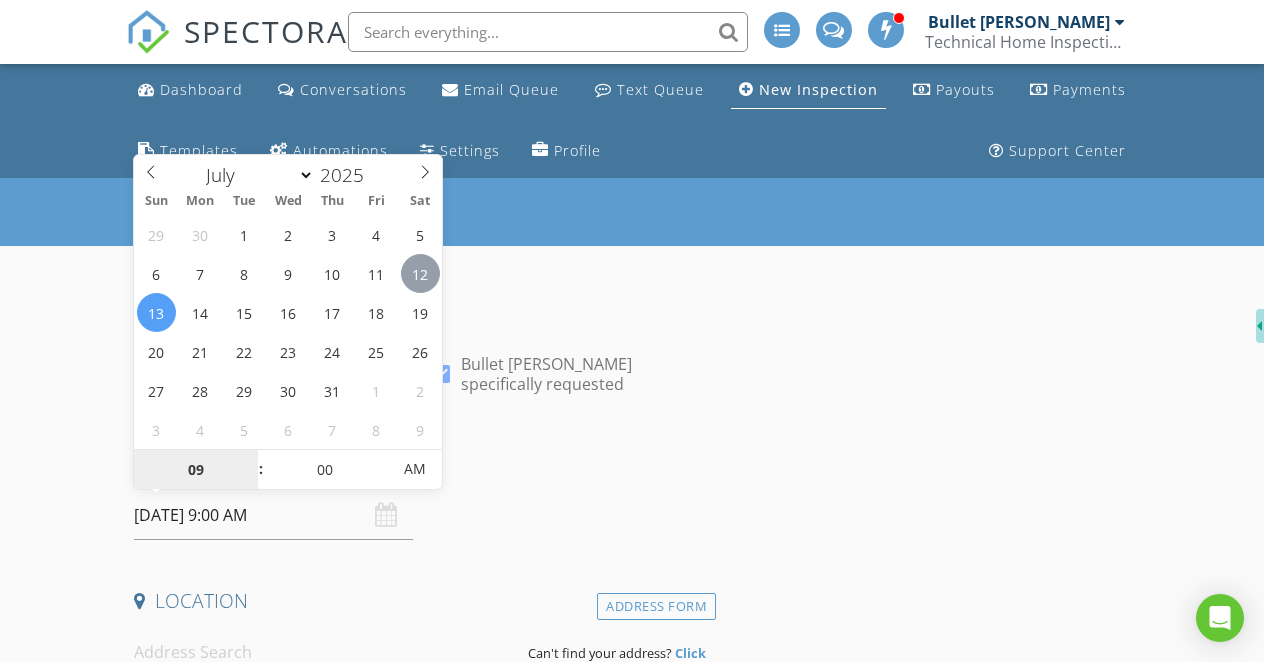 type on "[DATE] 9:00 AM" 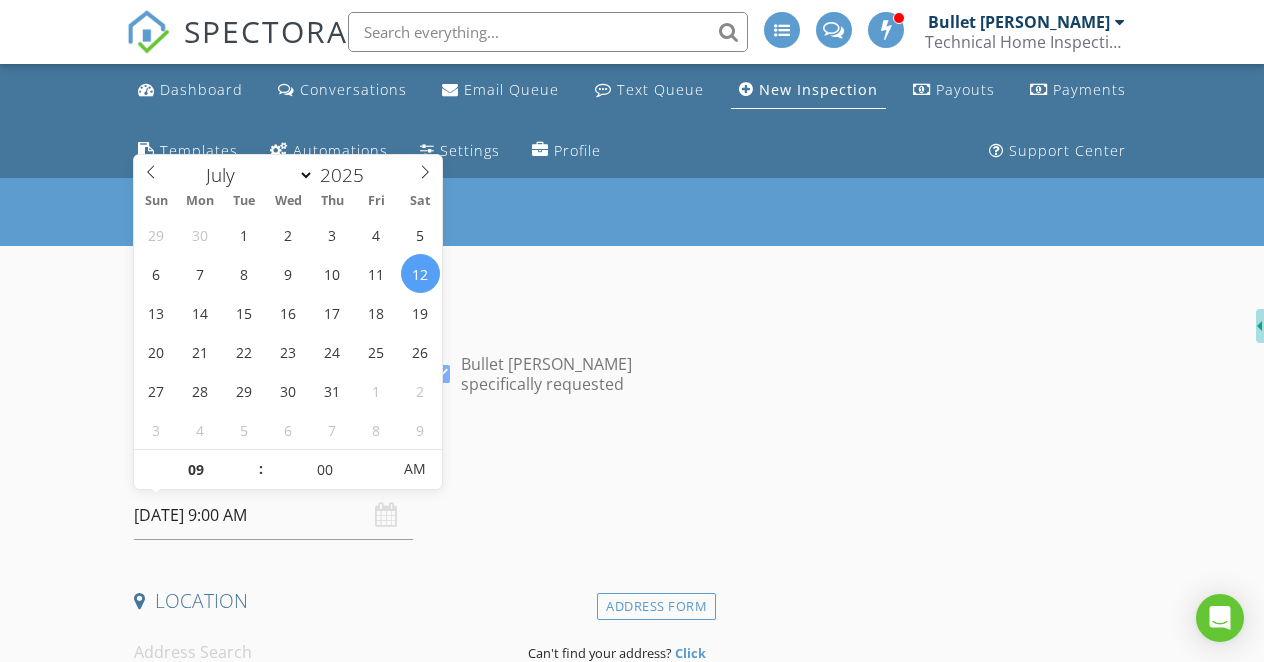 click on "Date/Time
[DATE] 9:00 AM" at bounding box center [421, 495] 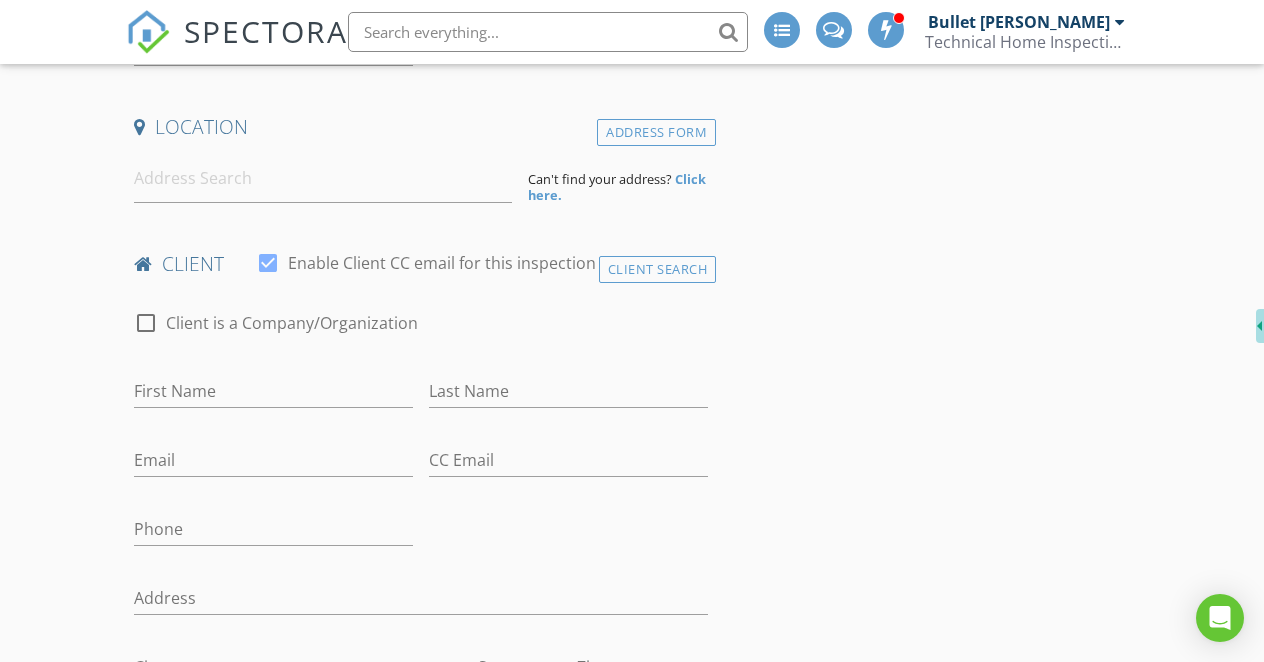 scroll, scrollTop: 481, scrollLeft: 0, axis: vertical 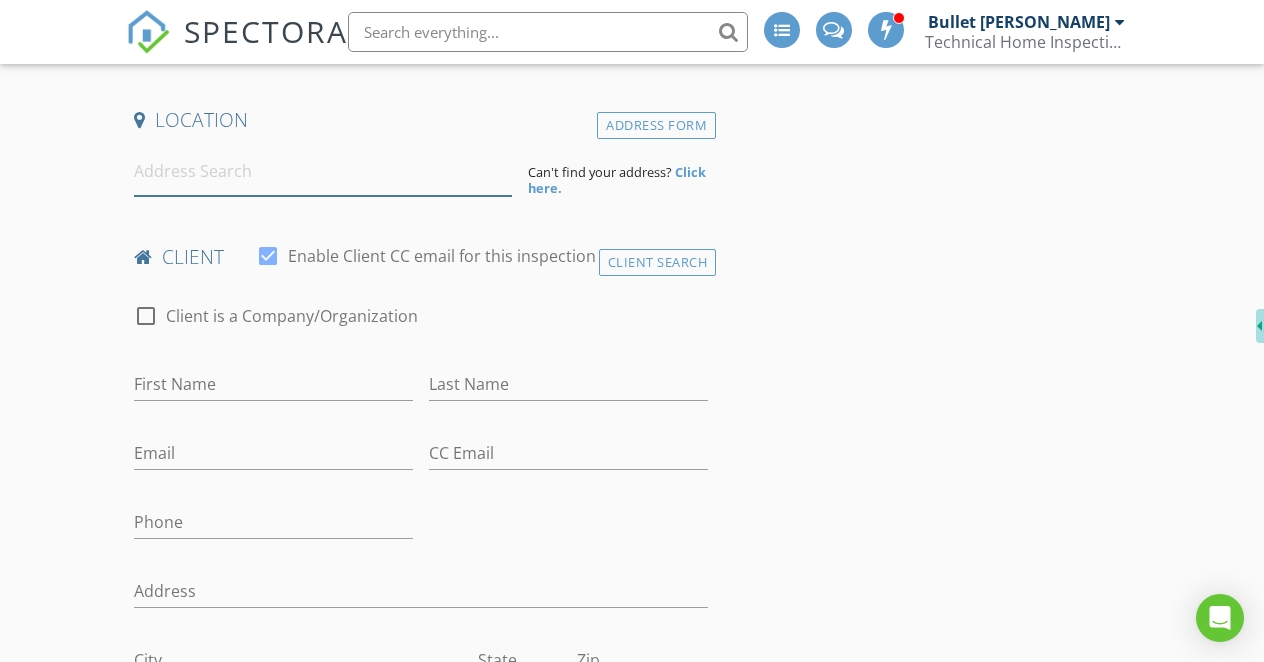 click at bounding box center [322, 171] 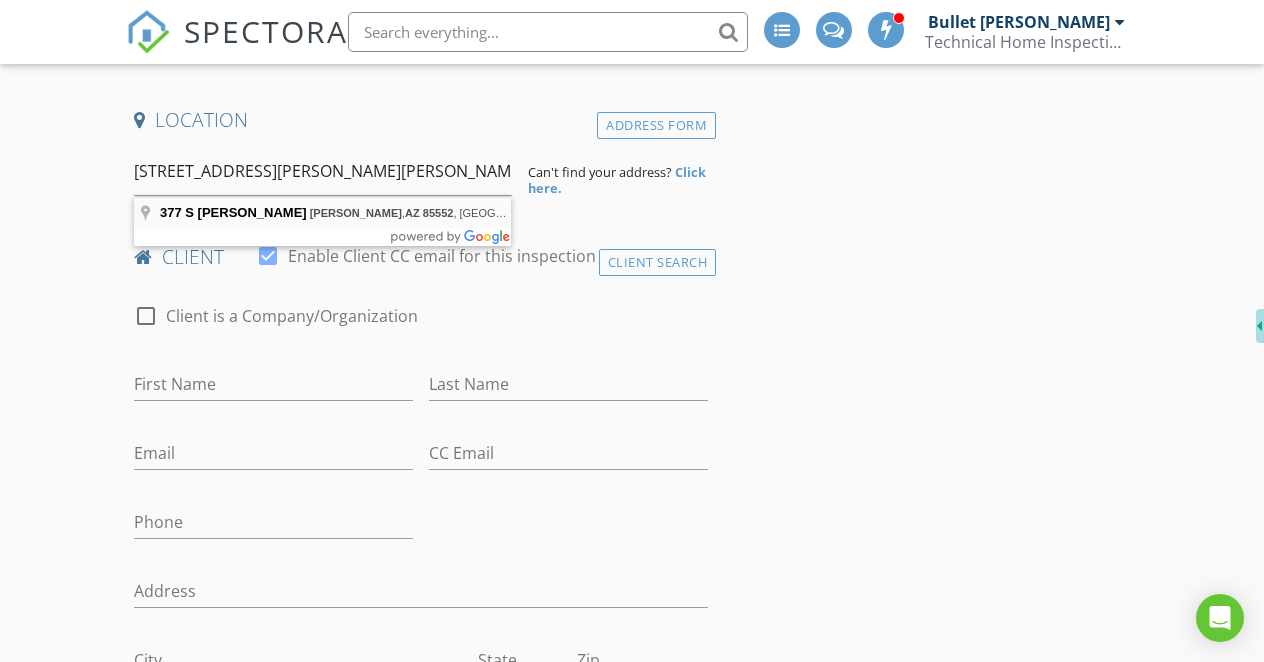 type on "[STREET_ADDRESS][PERSON_NAME][PERSON_NAME]" 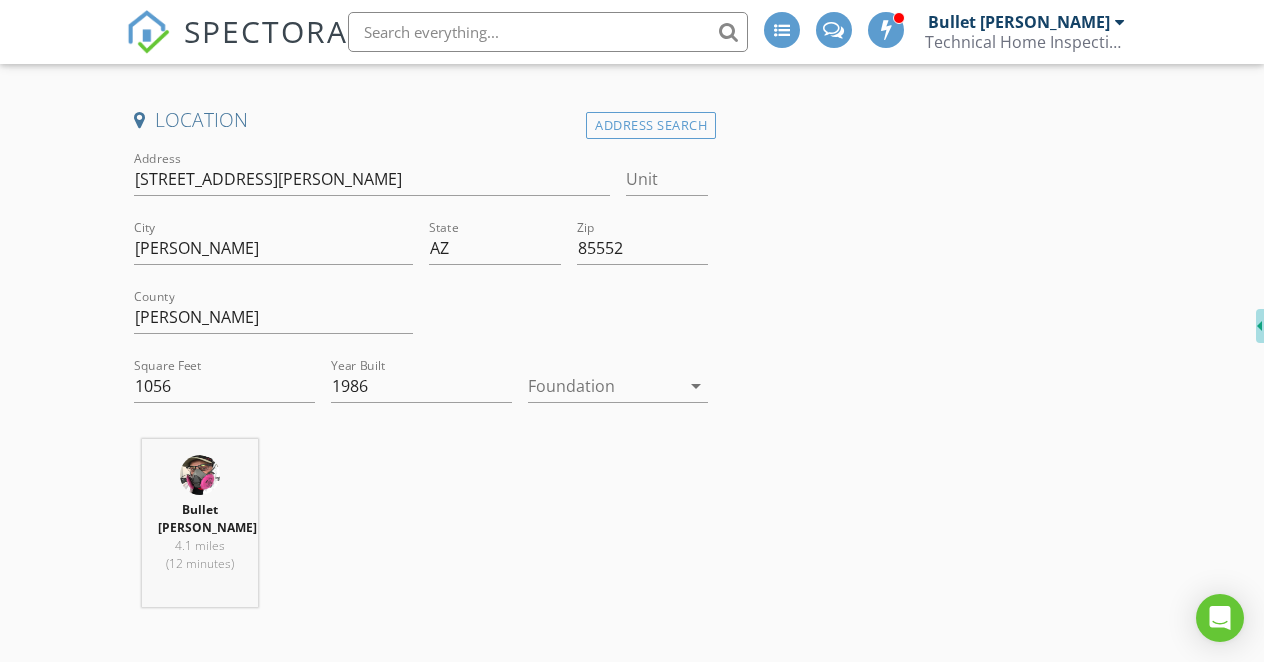 click at bounding box center (604, 386) 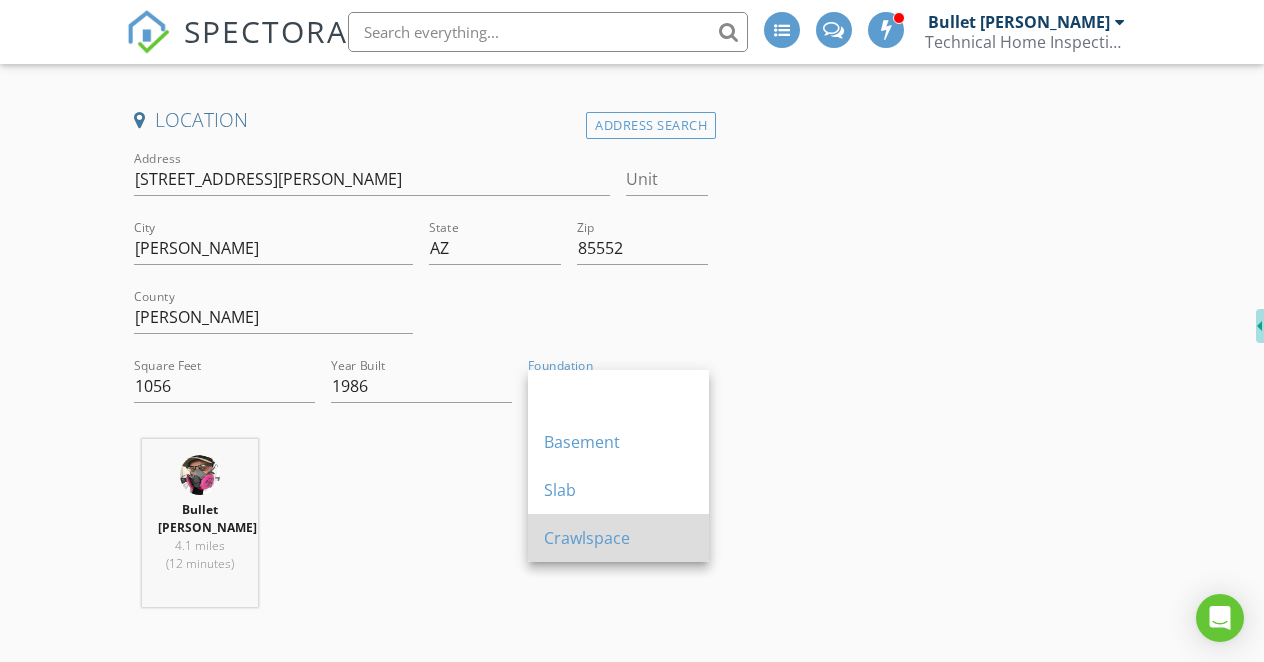 click on "Crawlspace" at bounding box center (618, 538) 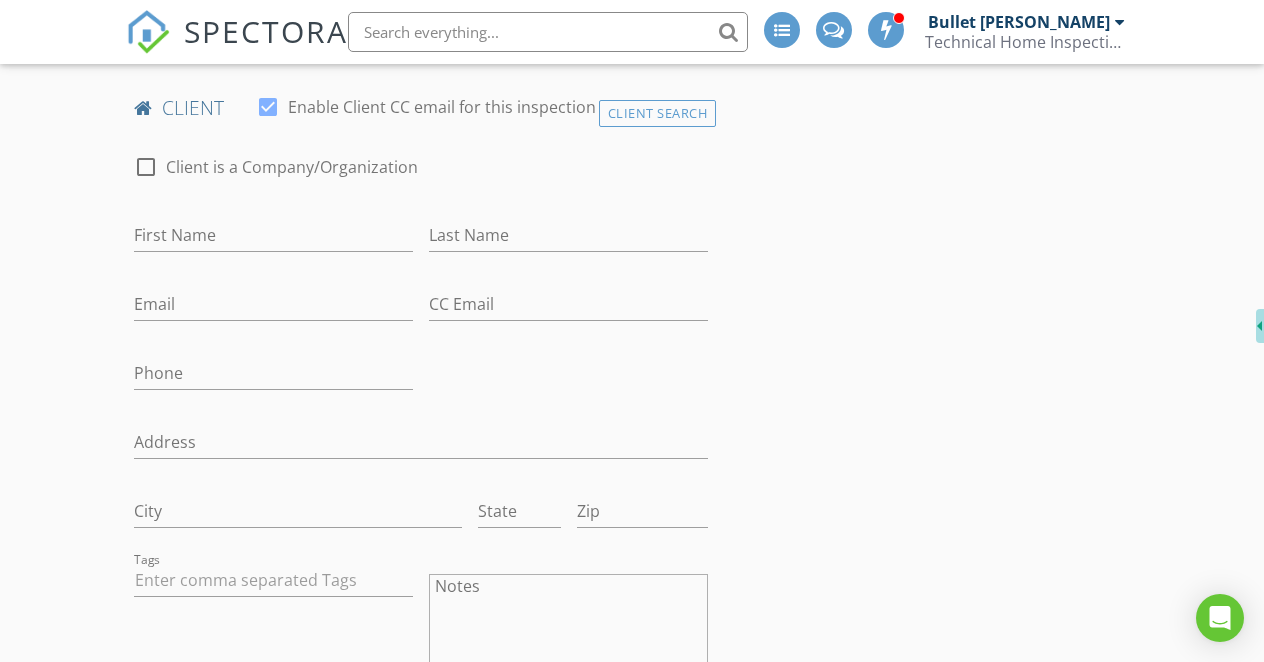 scroll, scrollTop: 1068, scrollLeft: 0, axis: vertical 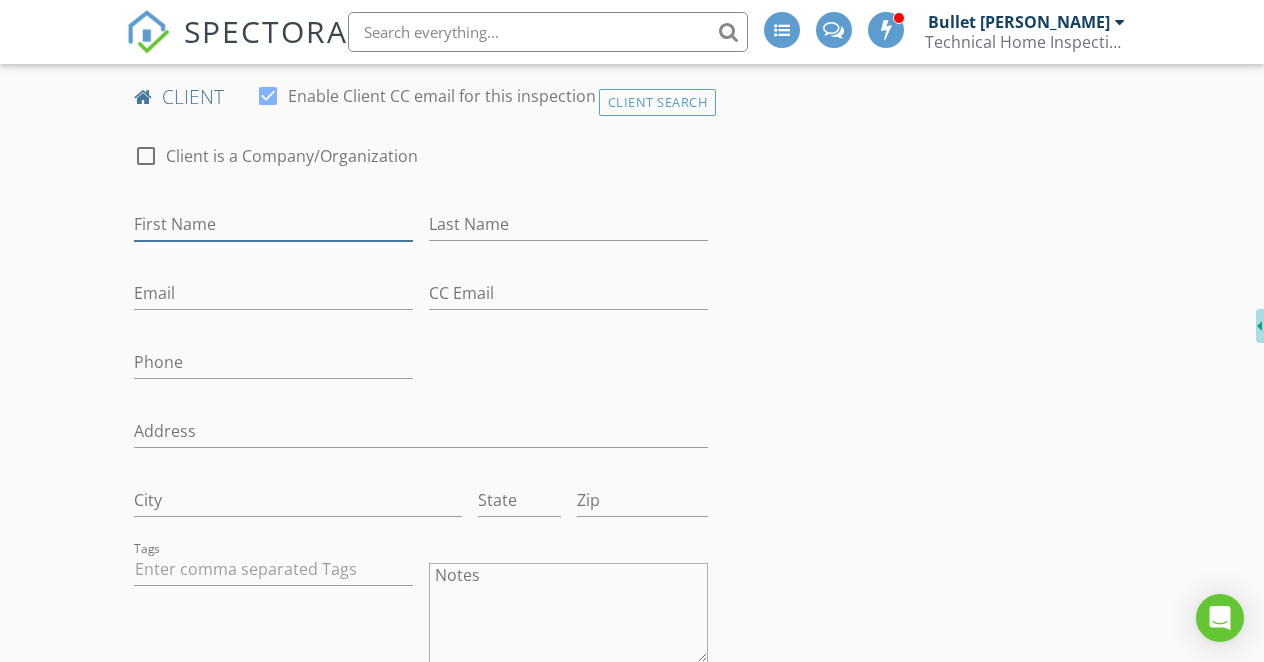 click on "First Name" at bounding box center (273, 224) 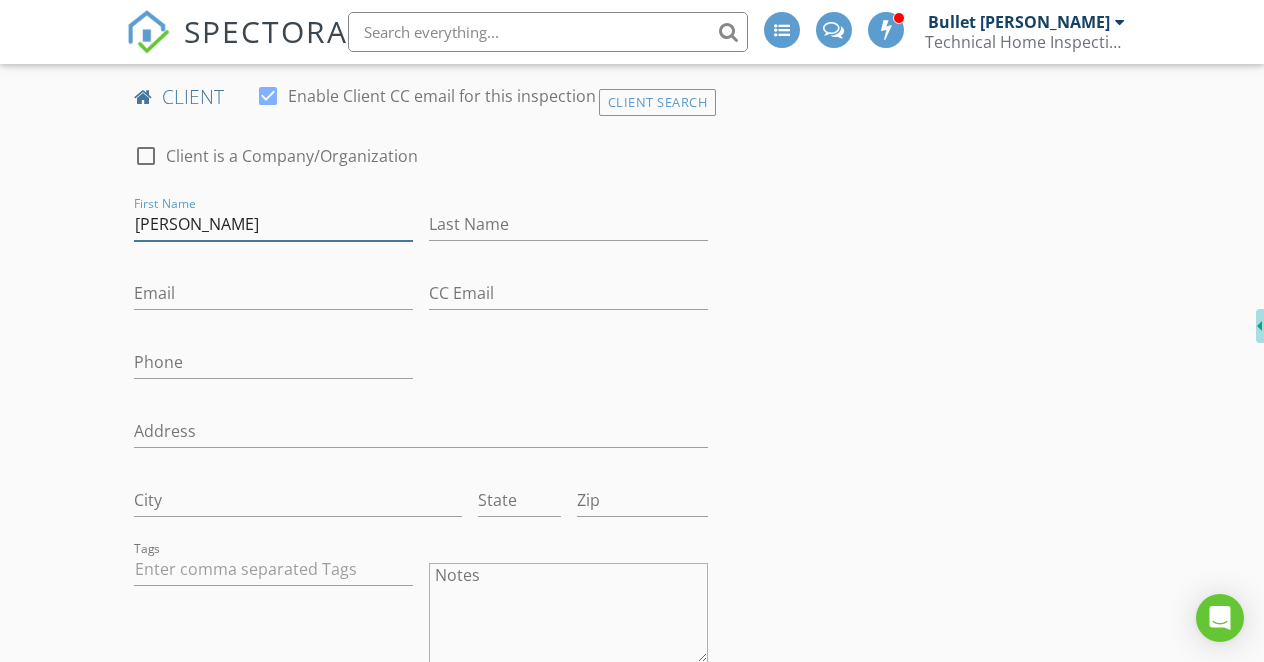 type on "[PERSON_NAME]" 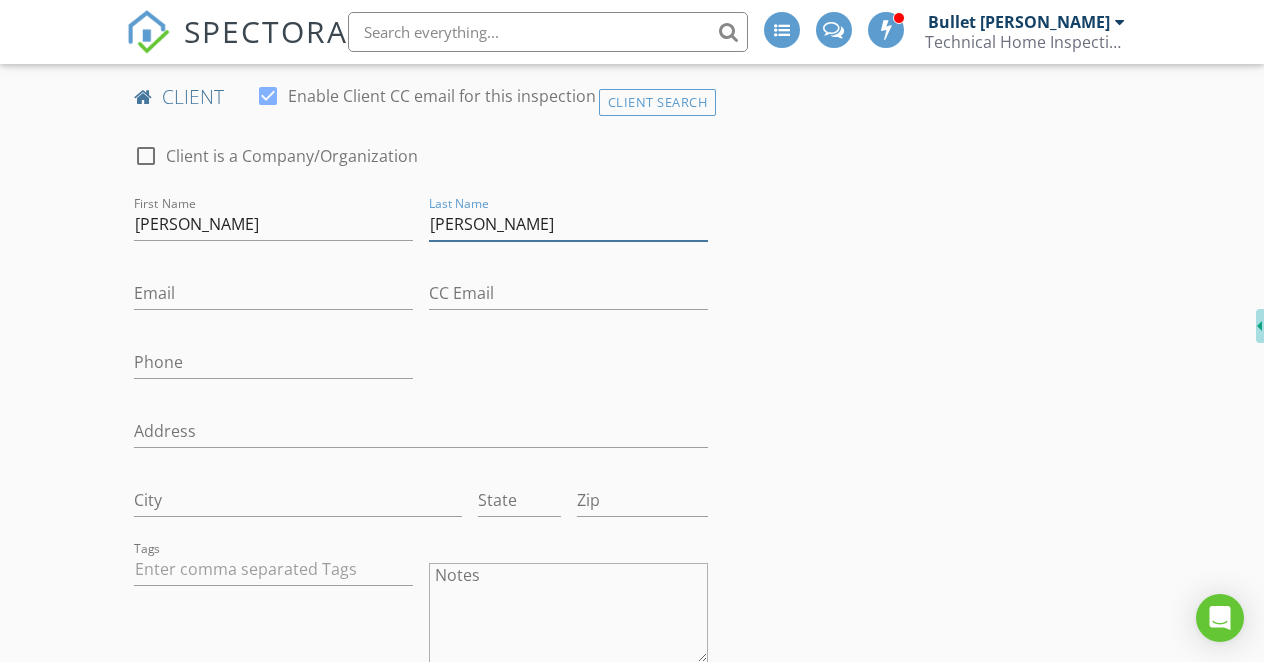 type on "[PERSON_NAME]" 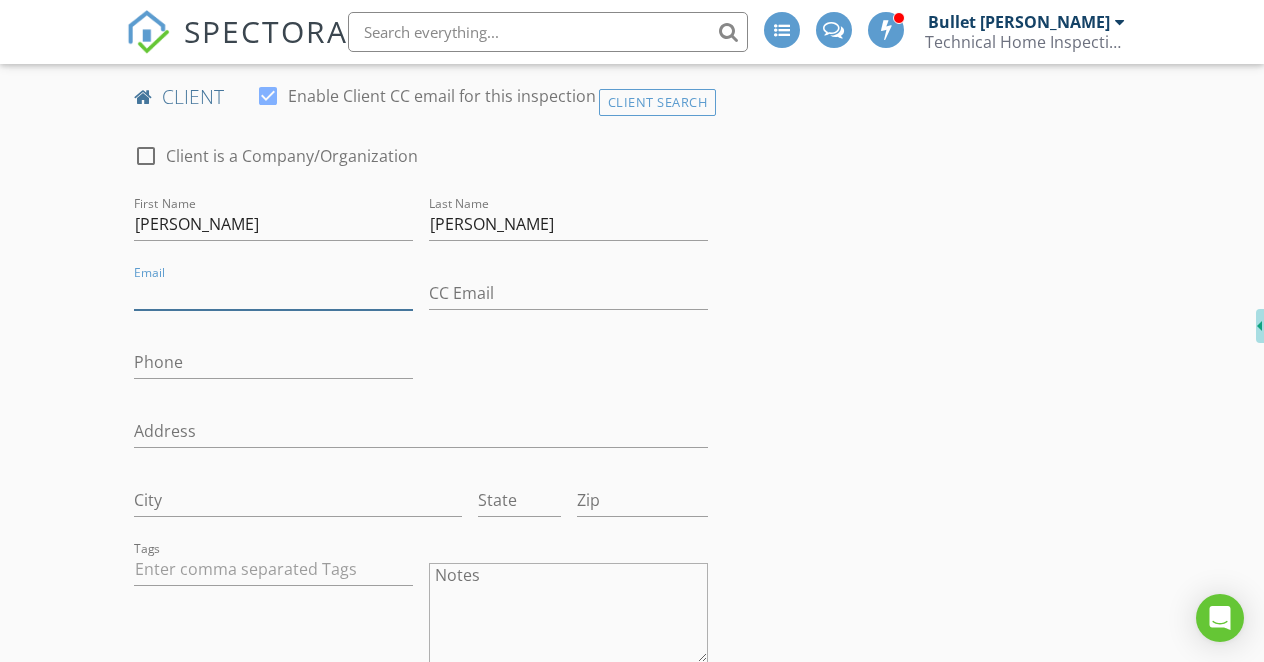 click on "Email" at bounding box center [273, 293] 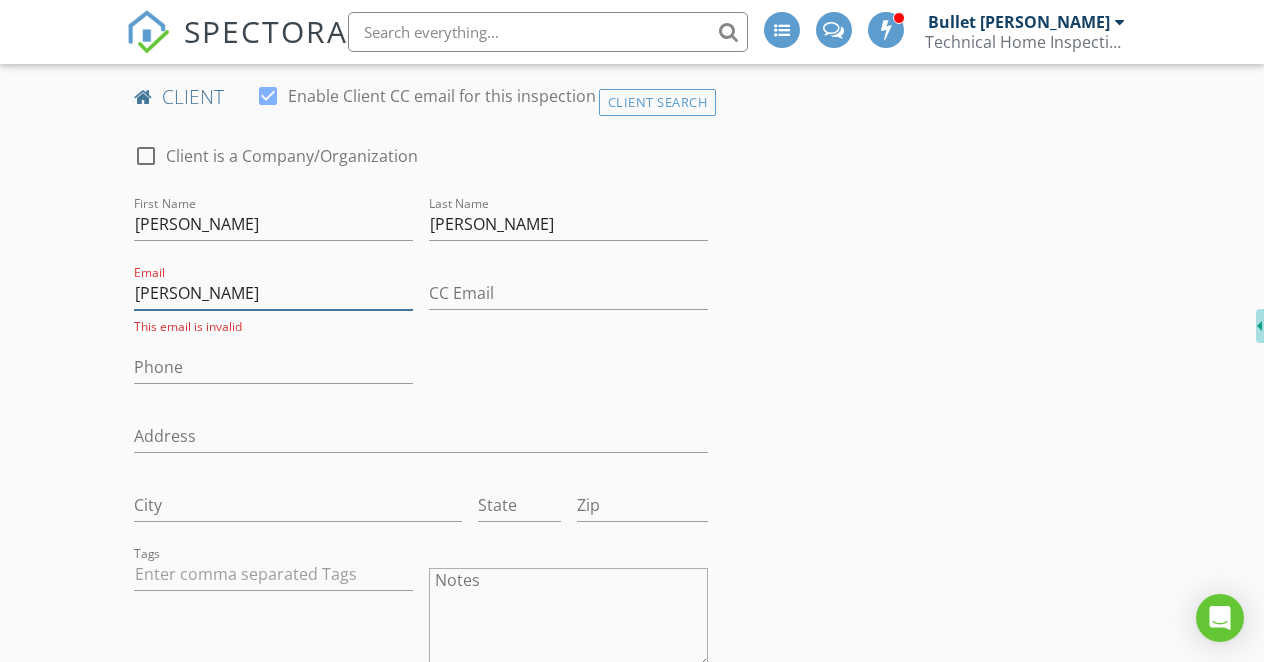 type on "[PERSON_NAME][EMAIL_ADDRESS][PERSON_NAME][DOMAIN_NAME]" 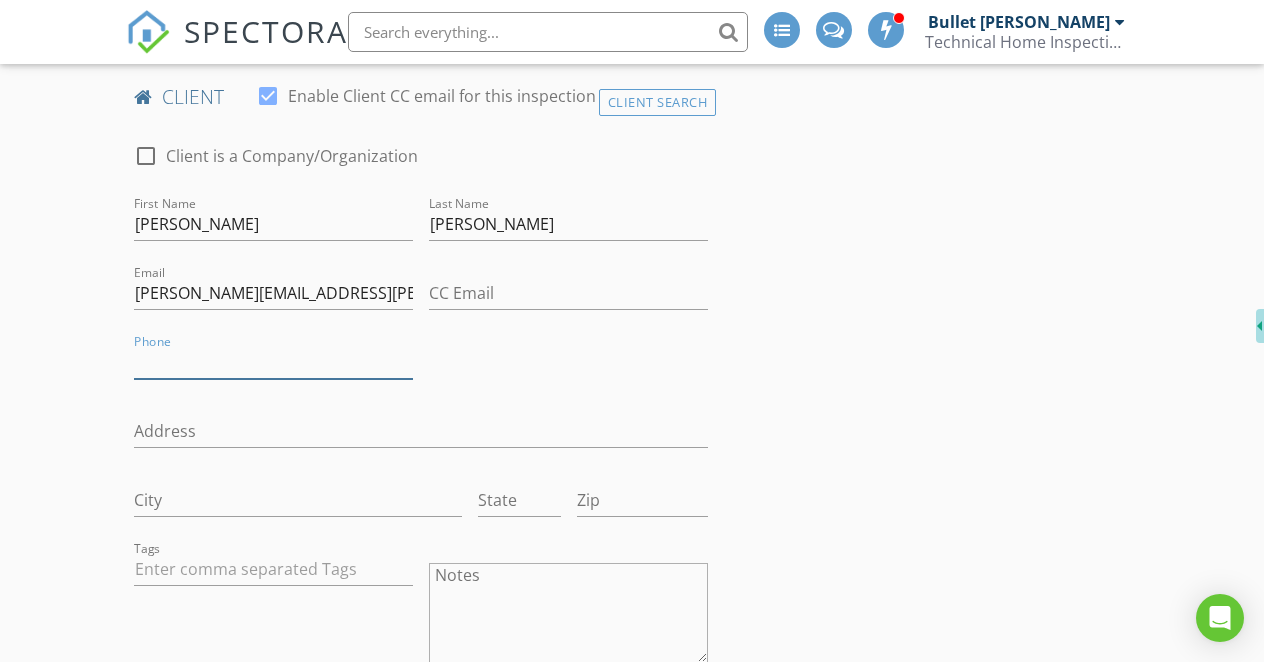 click on "Phone" at bounding box center [273, 362] 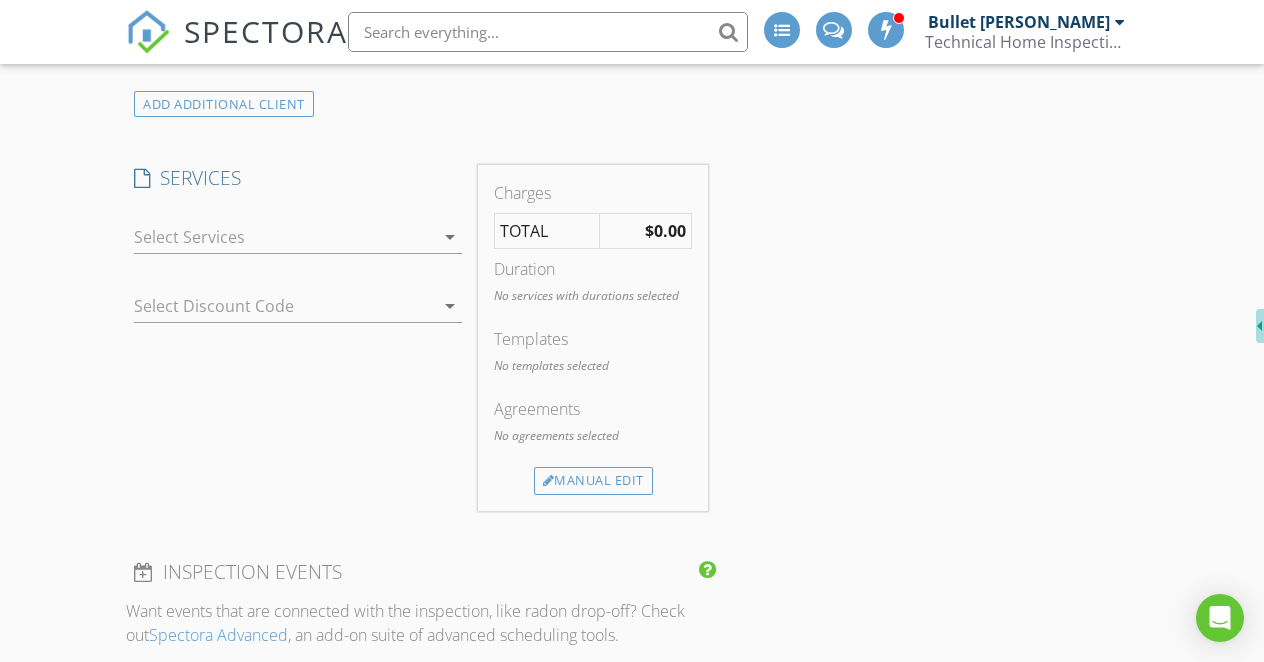 scroll, scrollTop: 1859, scrollLeft: 0, axis: vertical 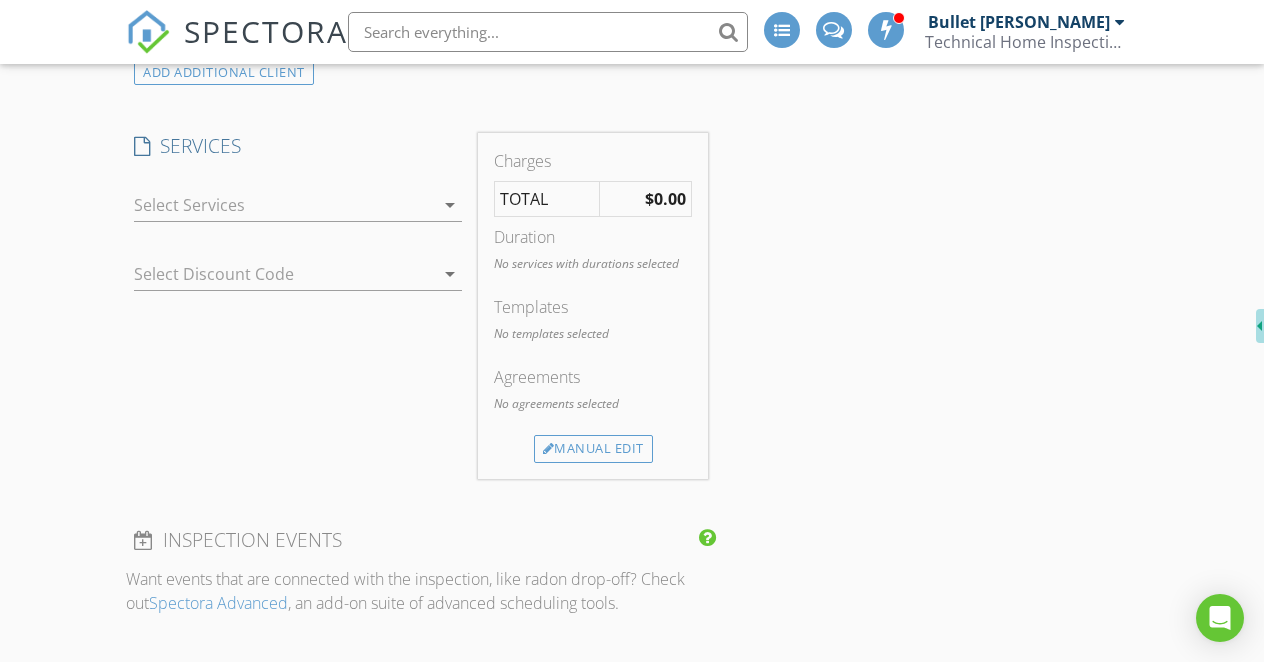 type on "[PHONE_NUMBER]" 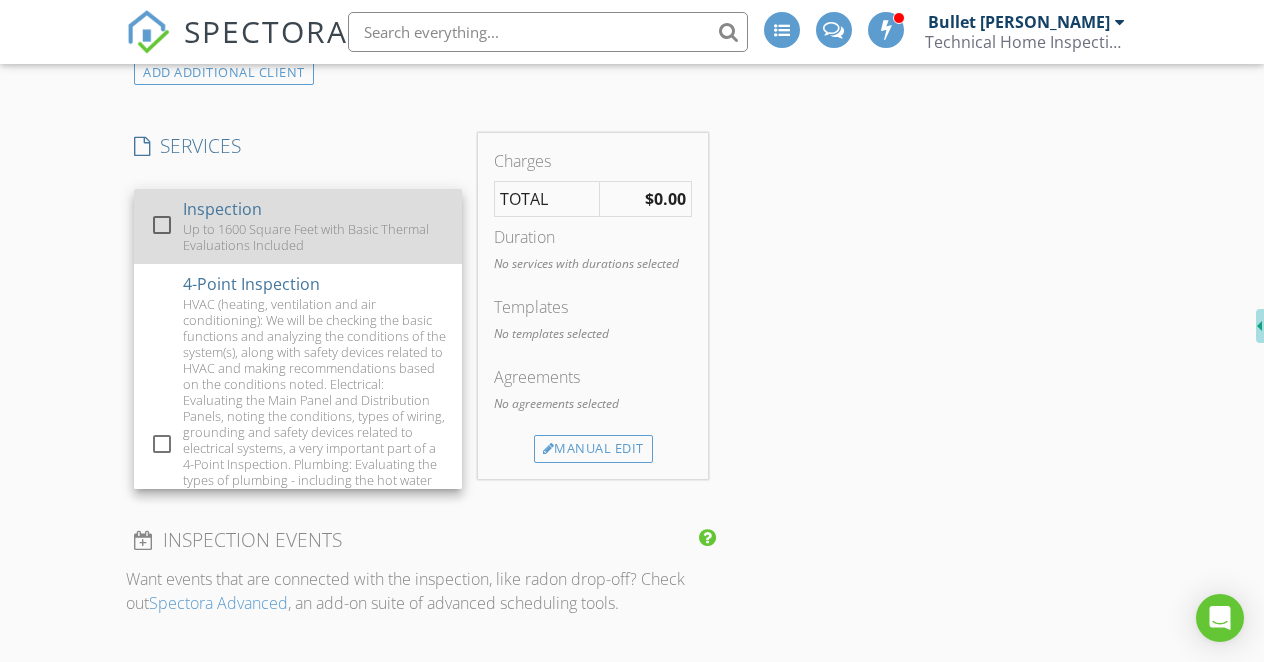 click on "Inspection   Up to 1600 Square Feet with Basic Thermal Evaluations Included" at bounding box center [314, 226] 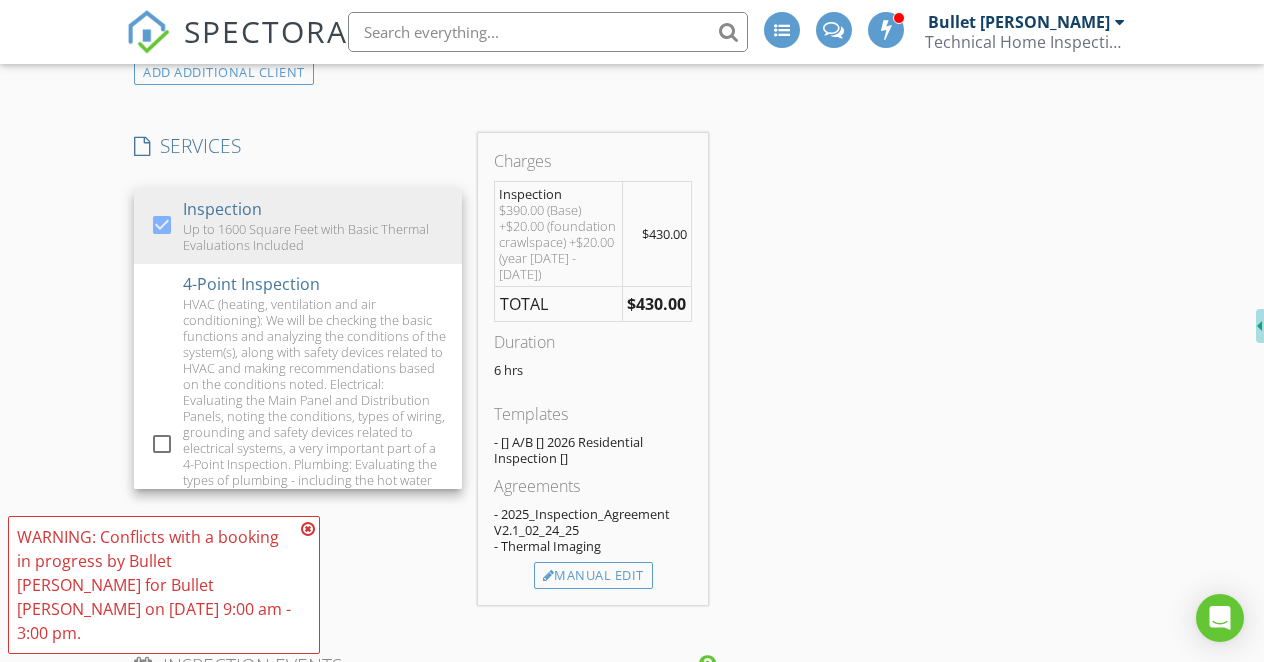 click at bounding box center (308, 529) 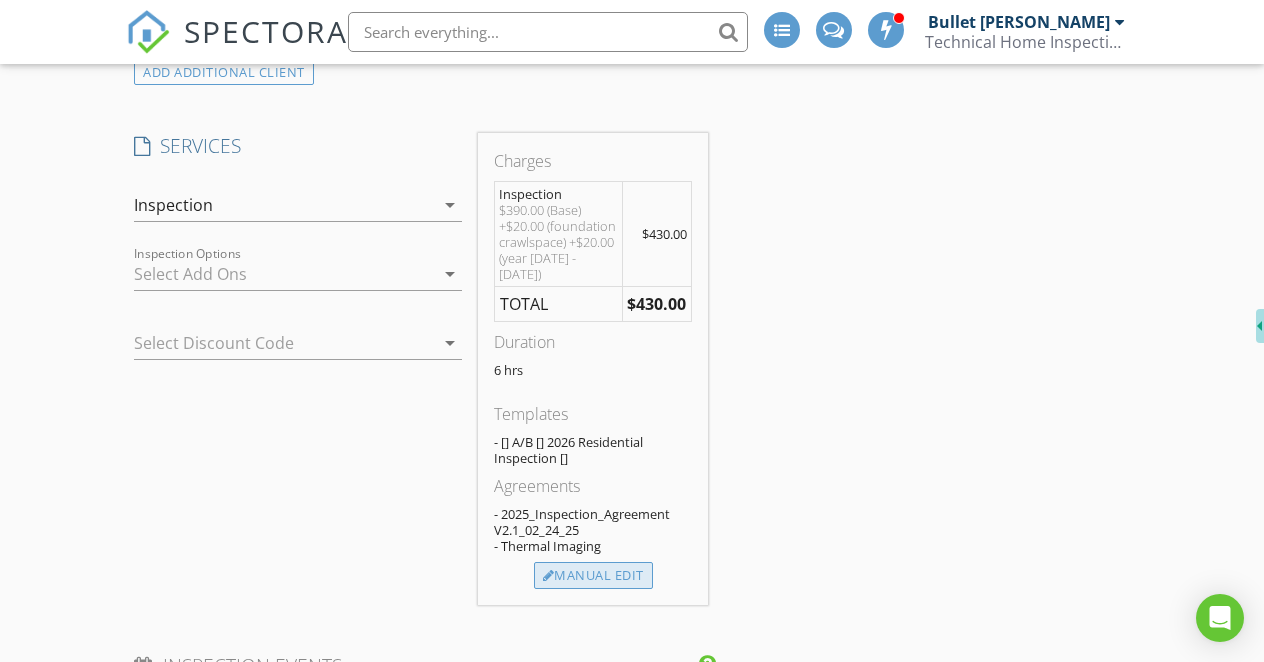 click on "Manual Edit" at bounding box center [593, 576] 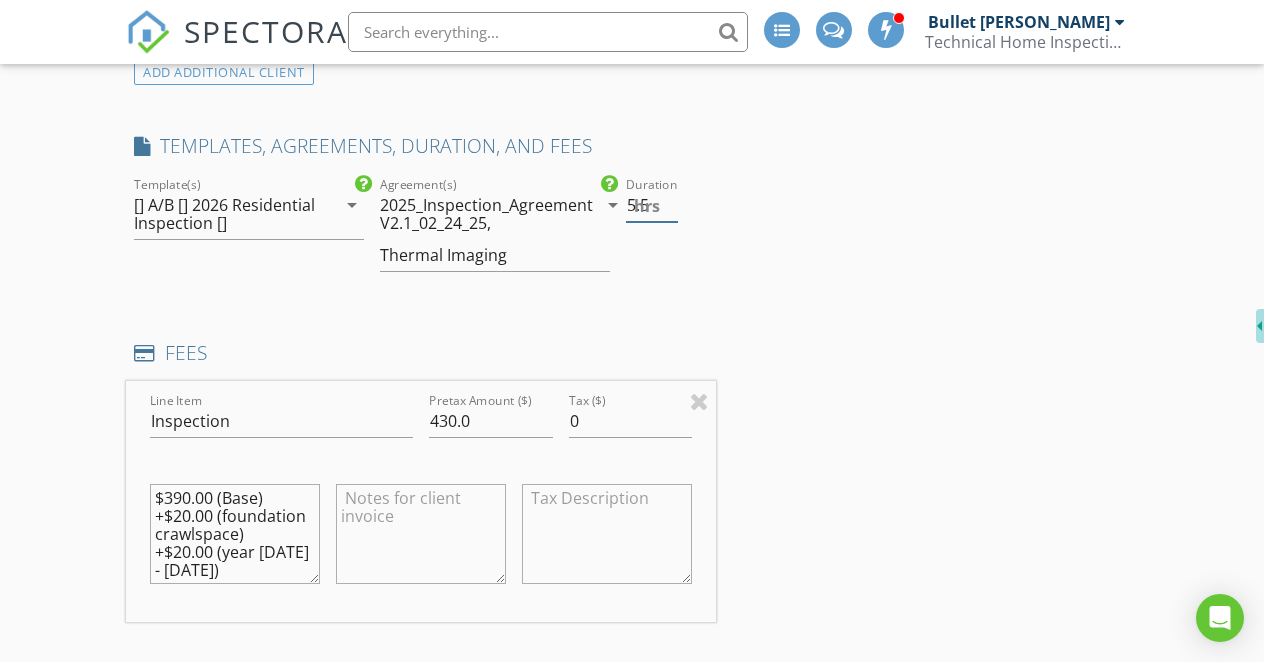 click on "5.5" at bounding box center [652, 205] 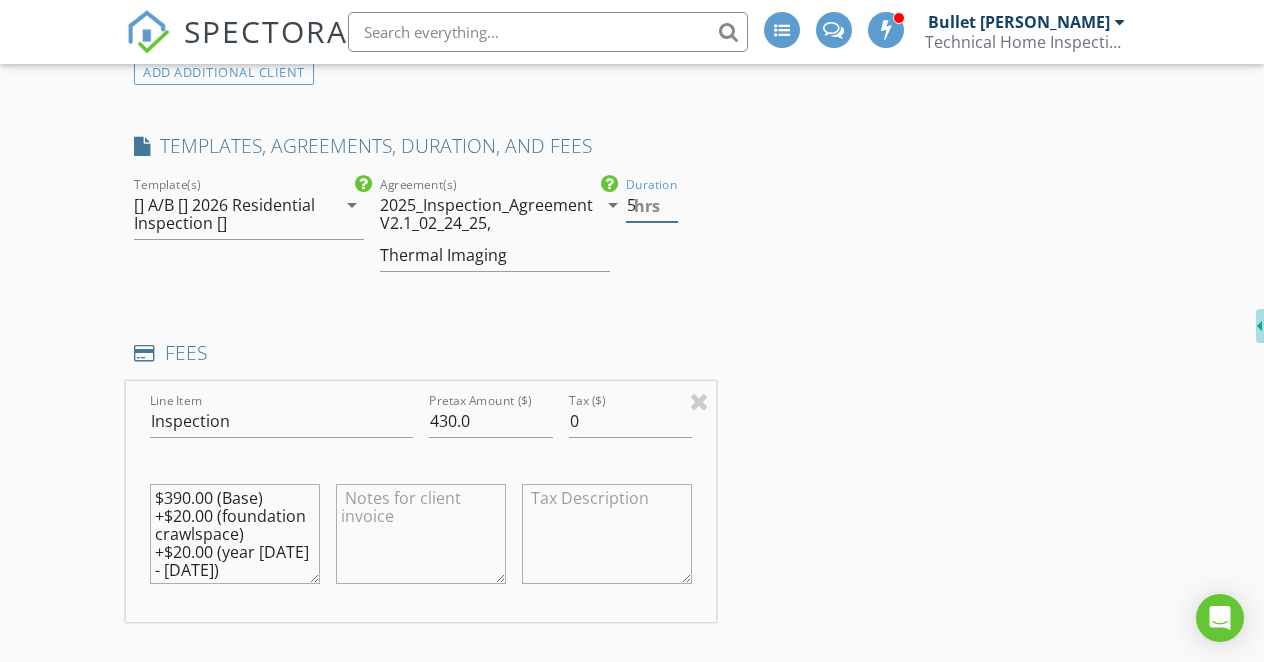 click on "5" at bounding box center [652, 205] 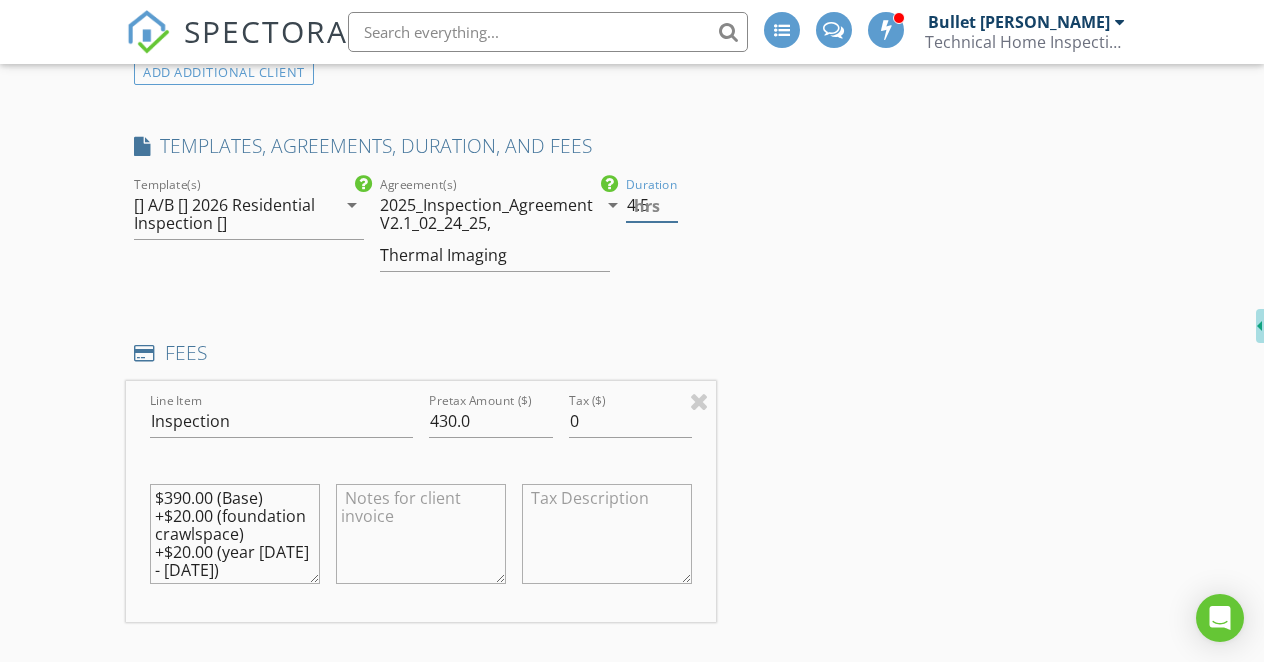 click on "4.5" at bounding box center [652, 205] 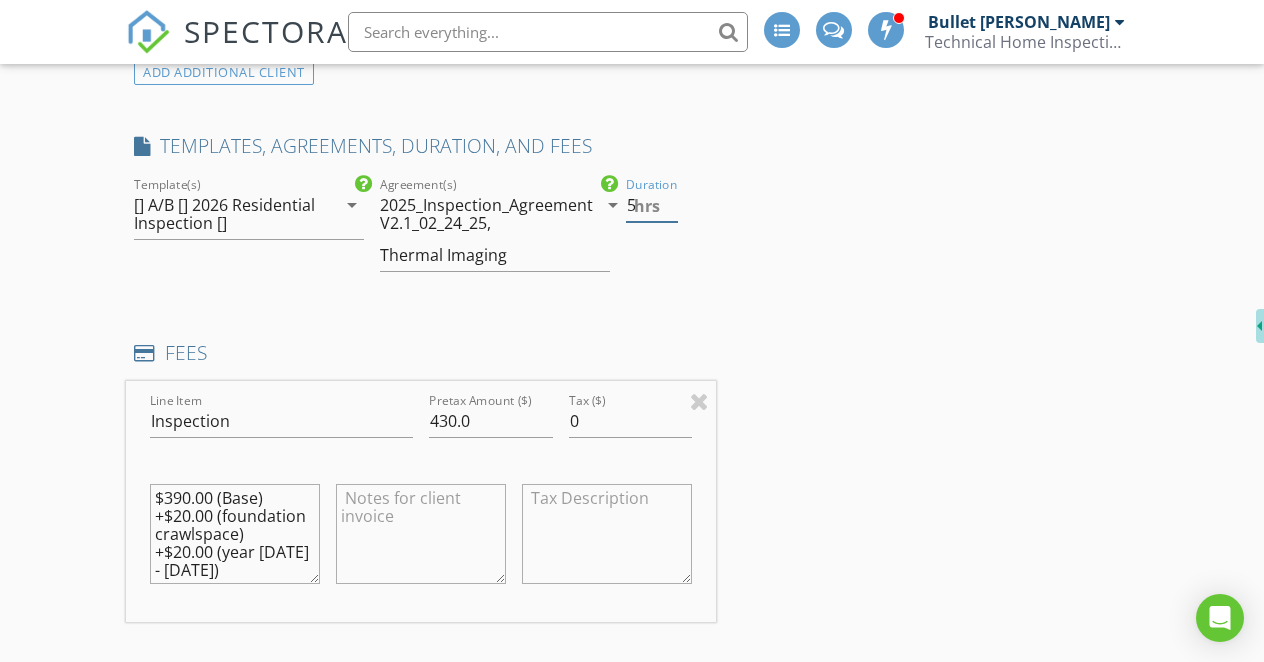 type on "5" 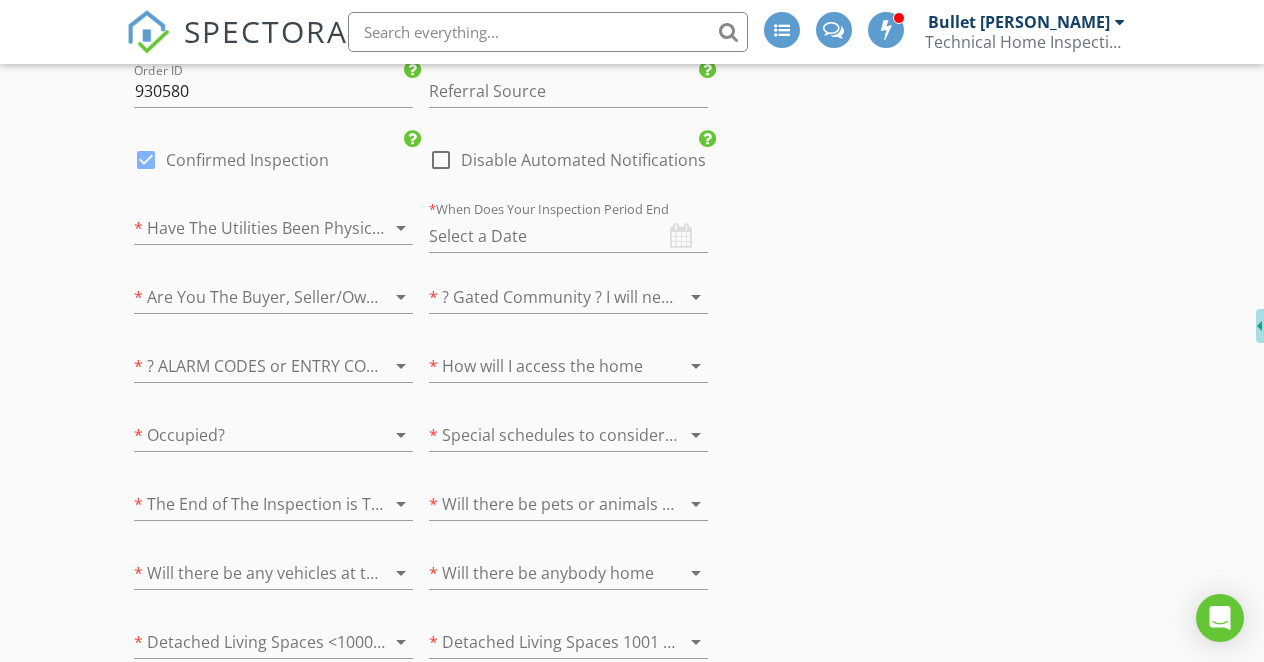 scroll, scrollTop: 3594, scrollLeft: 0, axis: vertical 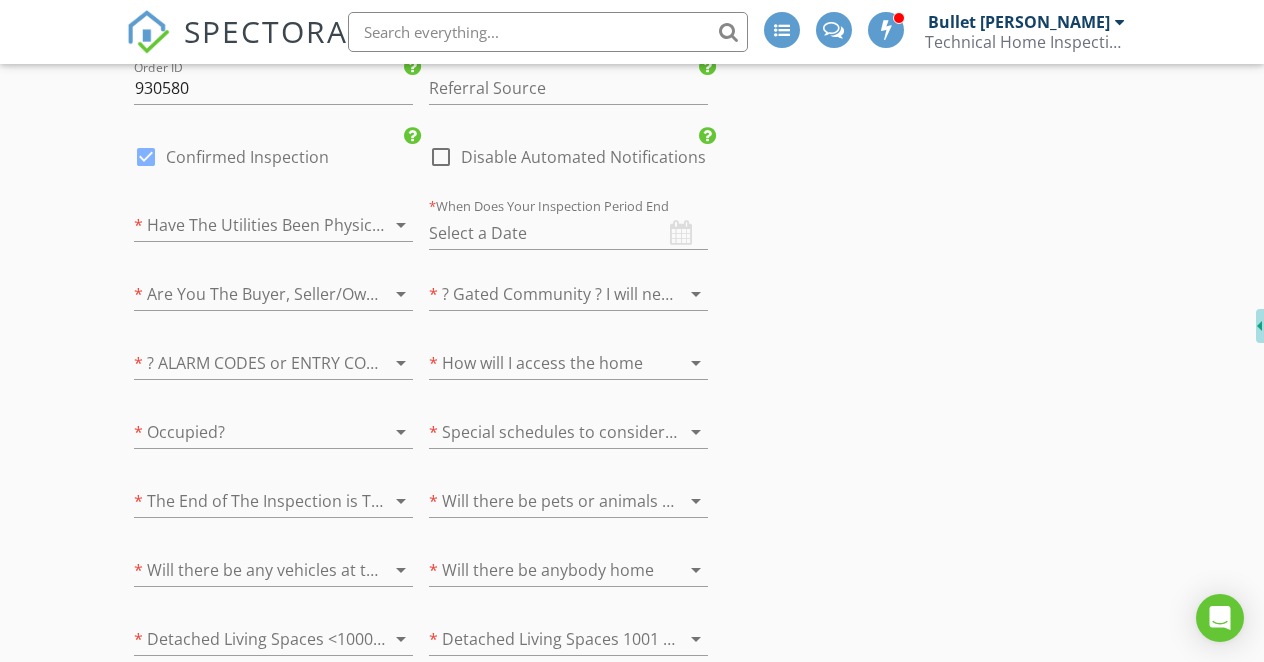 click at bounding box center [245, 225] 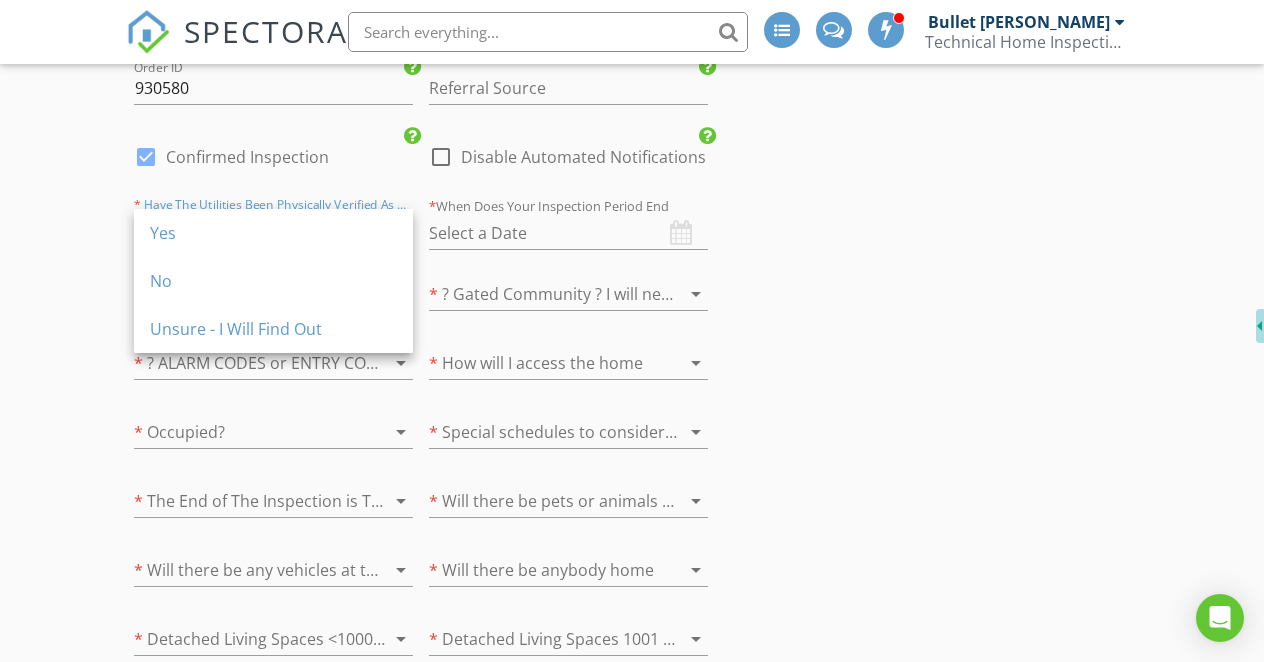 click on "Yes" at bounding box center (273, 233) 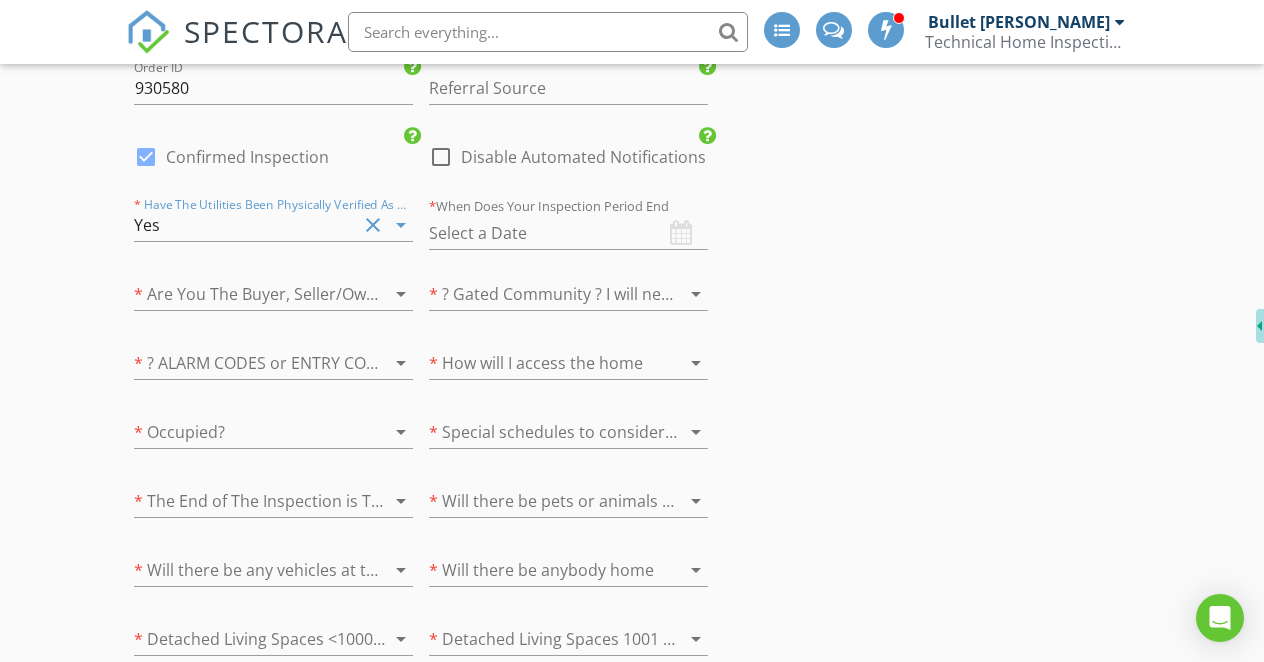 click at bounding box center [245, 294] 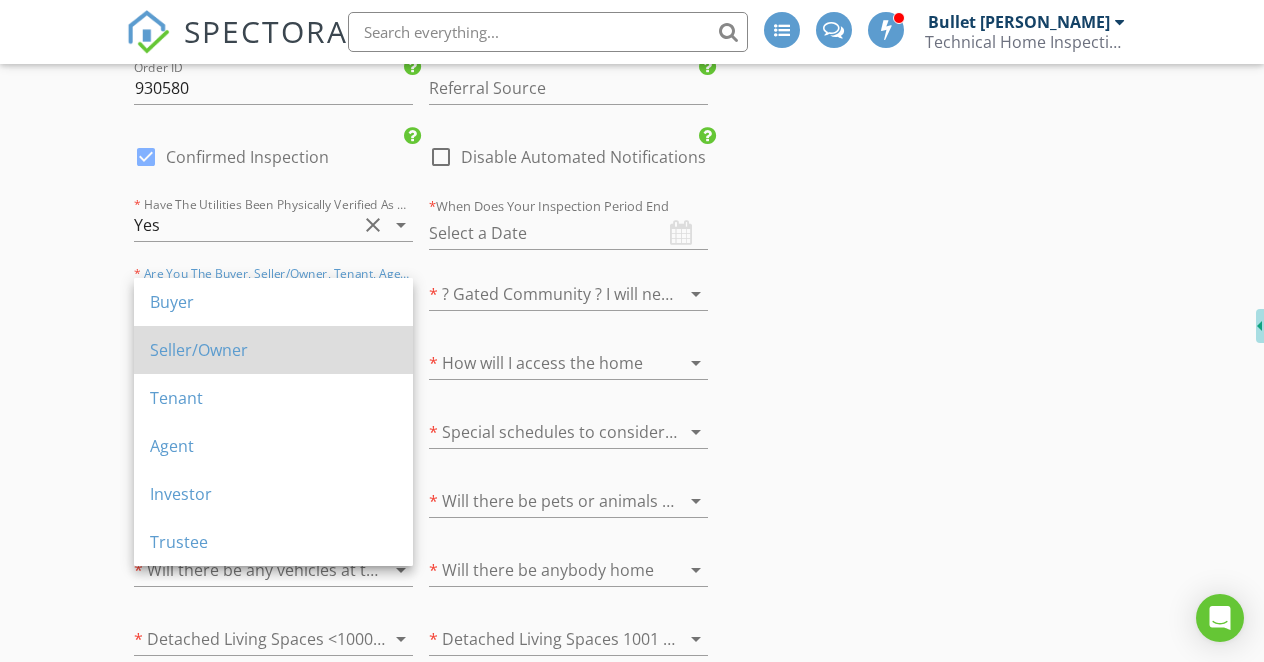 click on "Seller/Owner" at bounding box center (273, 350) 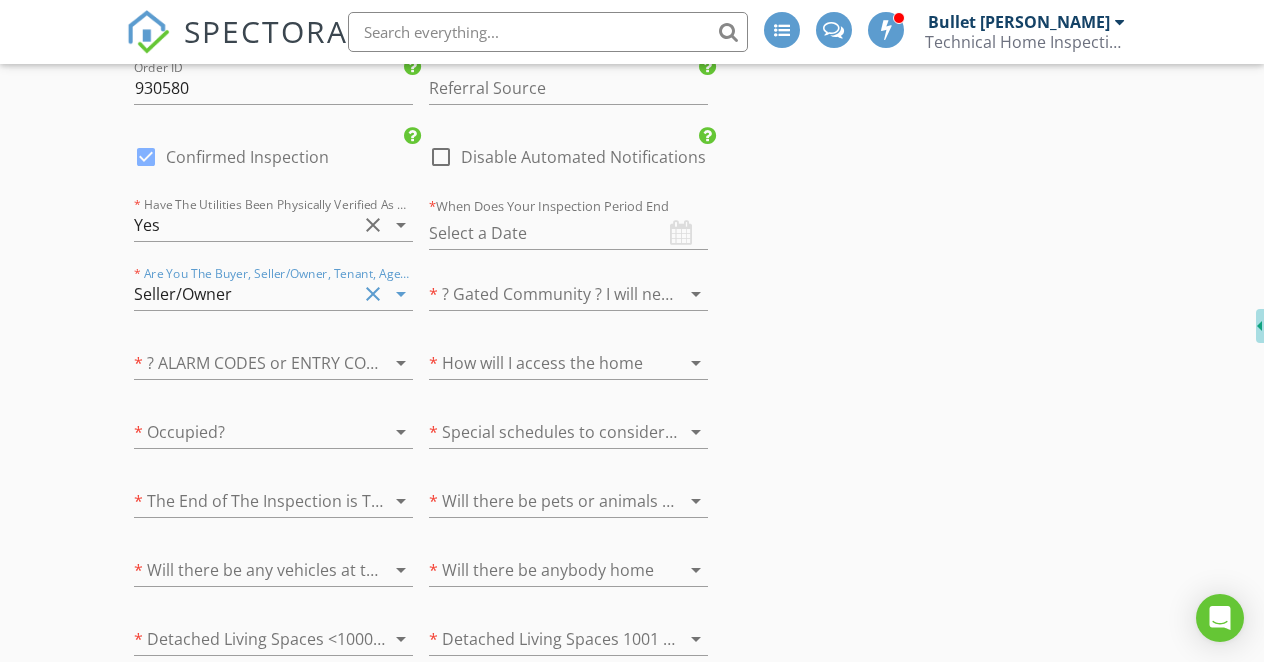 click at bounding box center [245, 363] 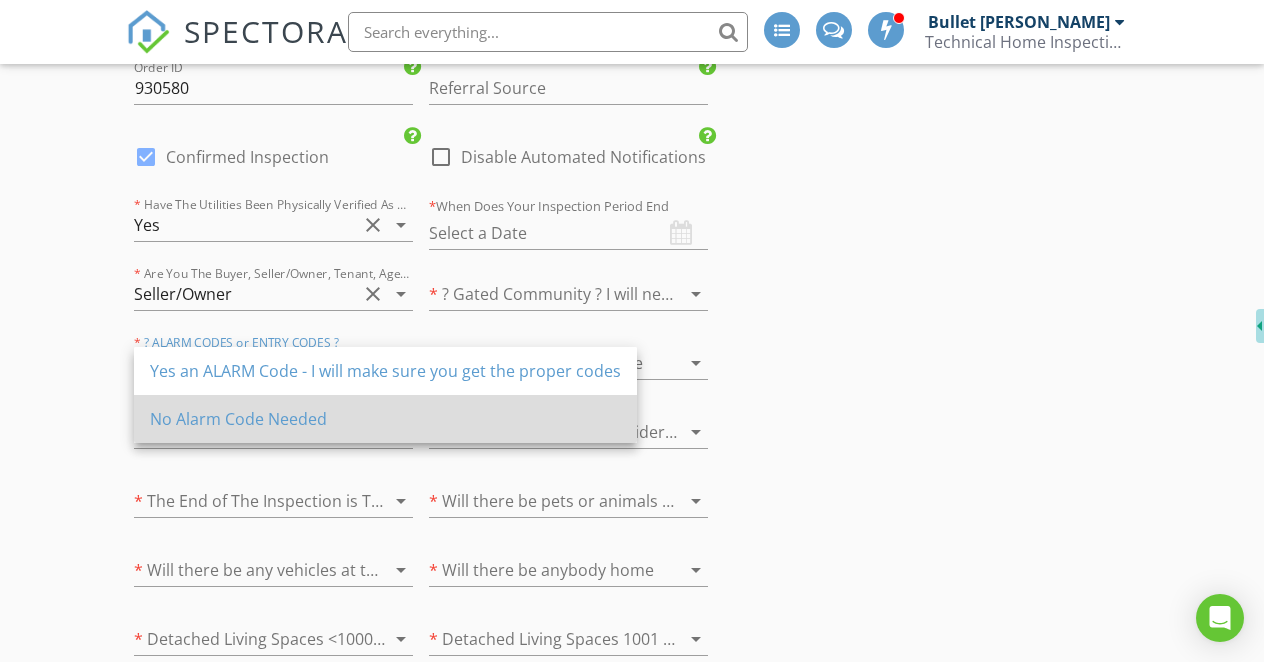 click on "No Alarm Code Needed" at bounding box center (385, 419) 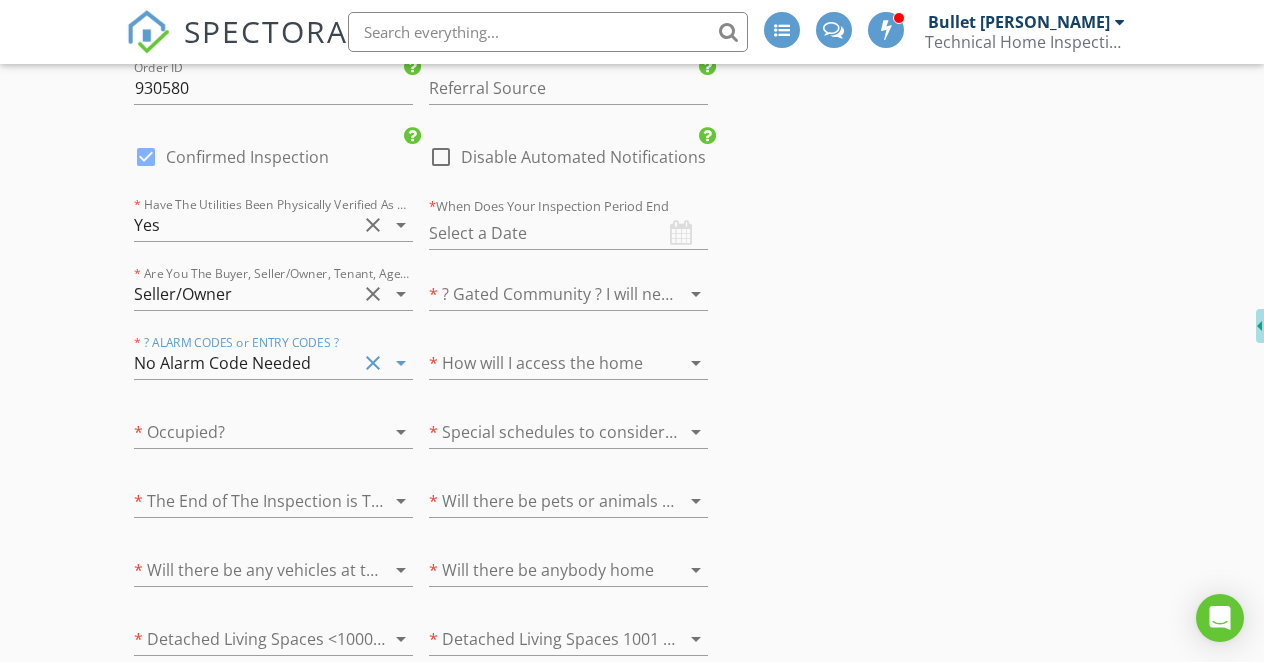 click at bounding box center (245, 432) 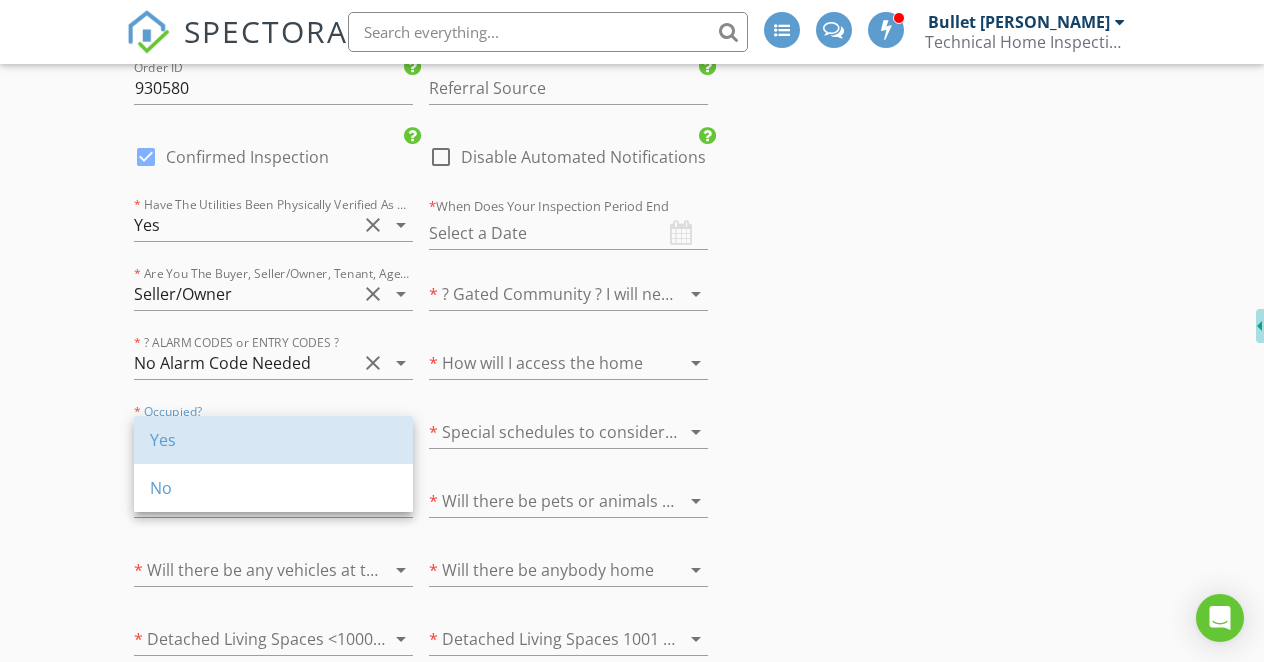 click on "Yes" at bounding box center (273, 440) 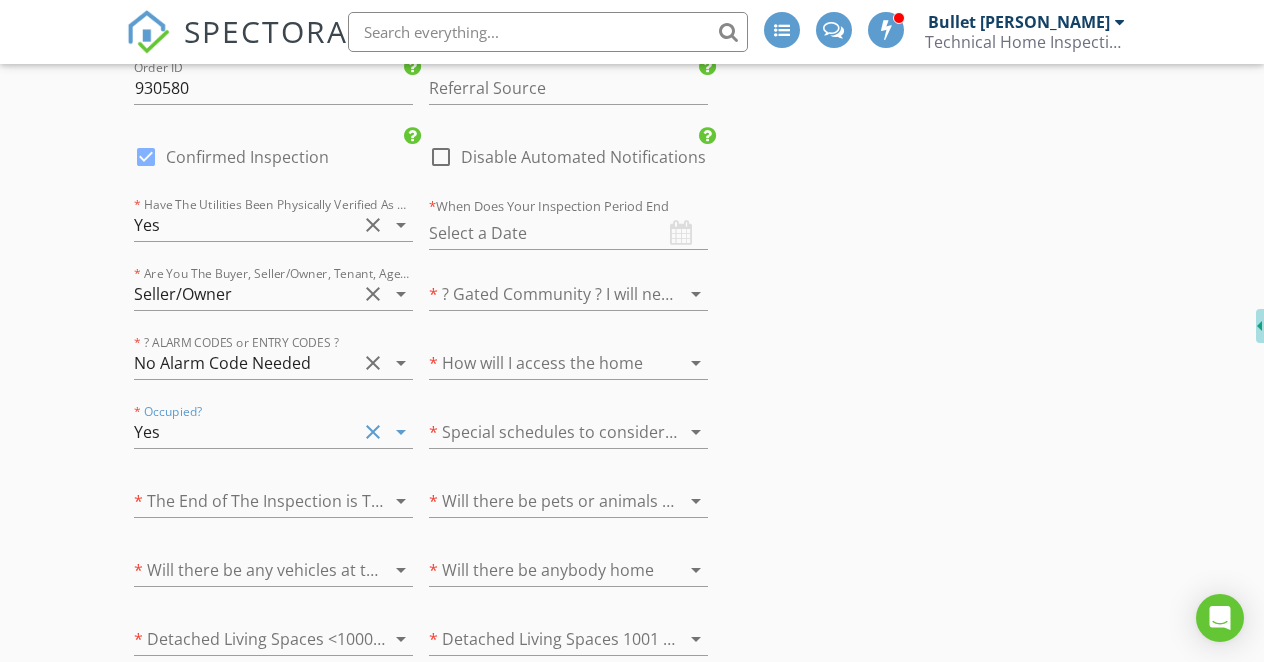 click at bounding box center (245, 501) 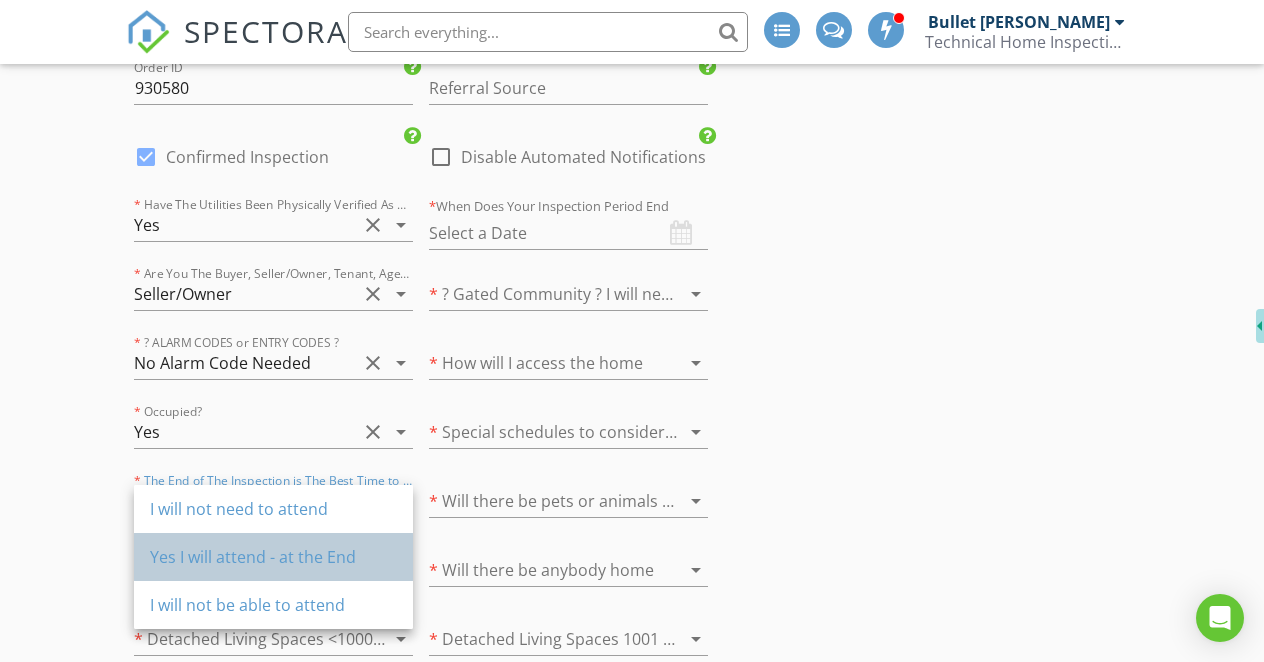 click on "Yes I will attend - at the End" at bounding box center (273, 557) 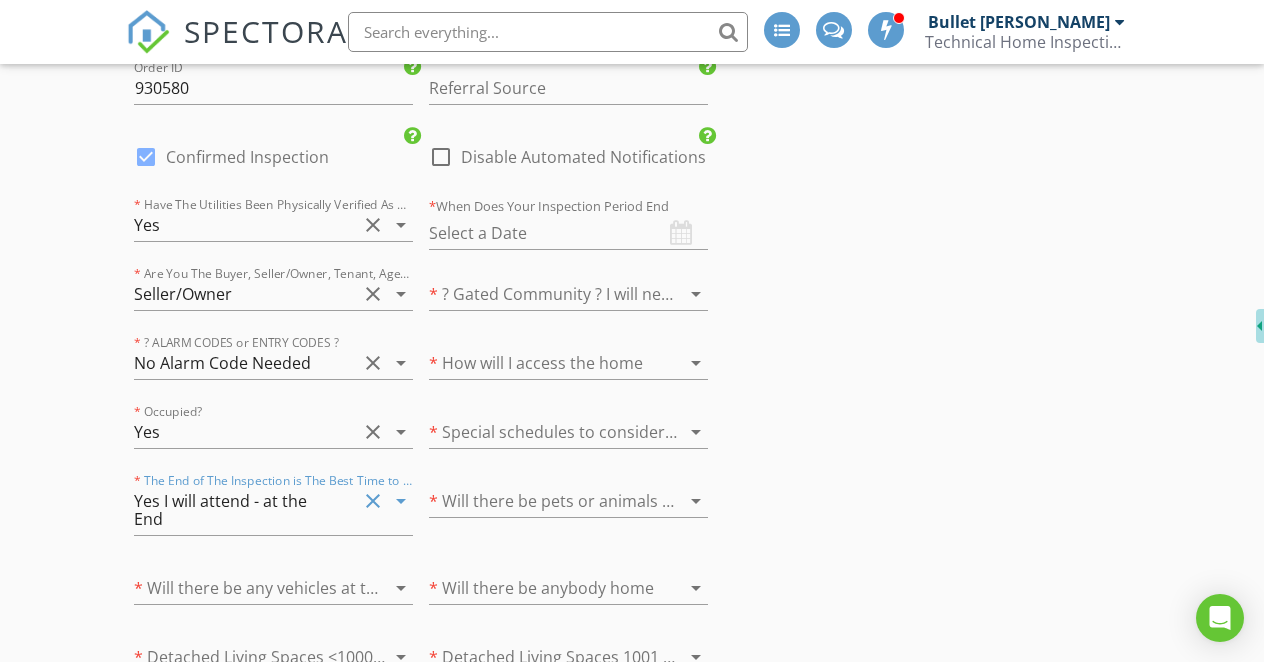 click at bounding box center (245, 588) 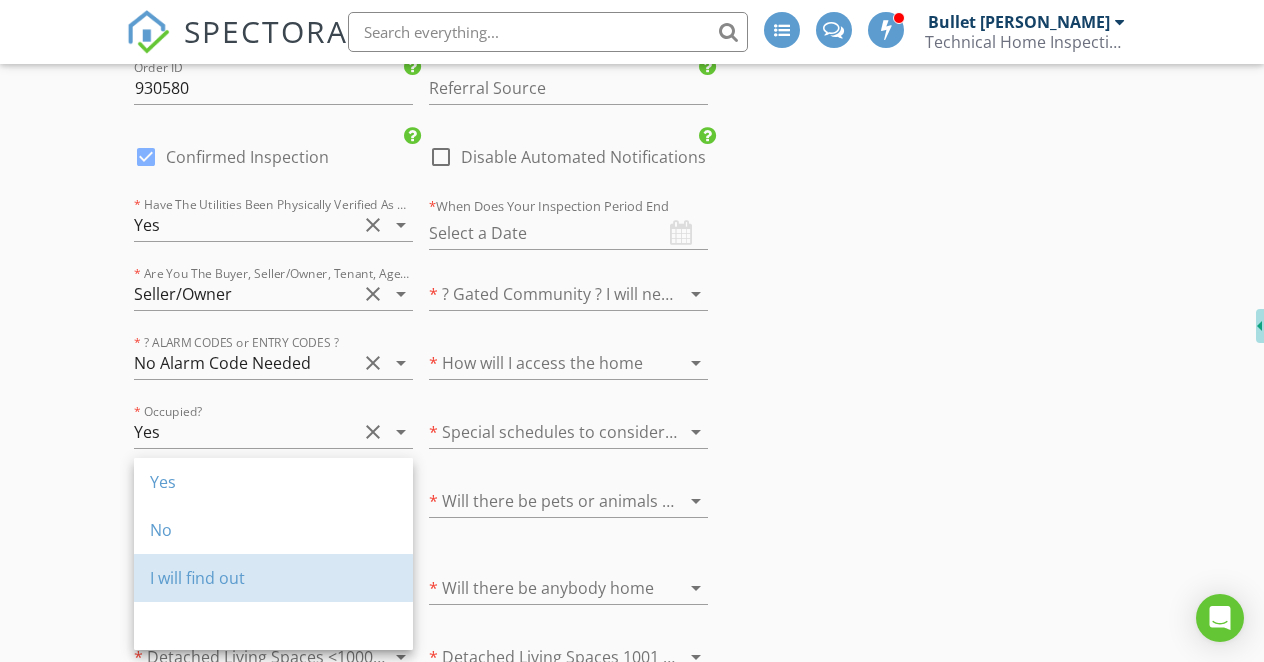 click on "I will find out" at bounding box center (273, 578) 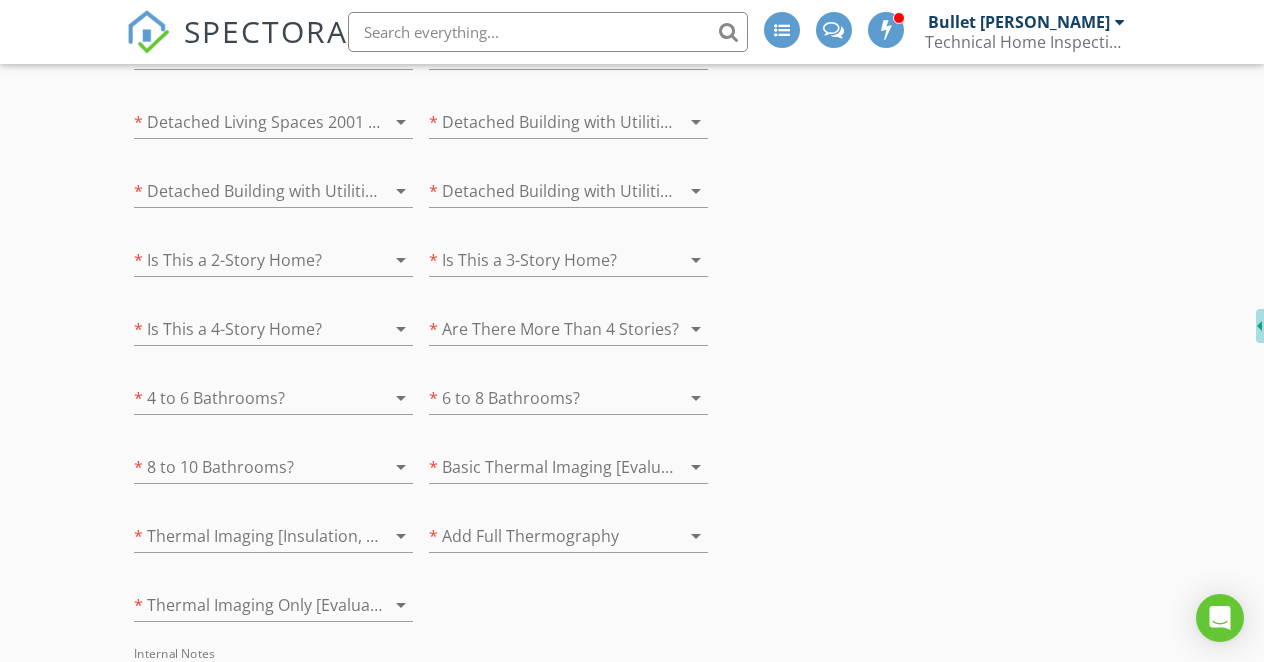 scroll, scrollTop: 4194, scrollLeft: 0, axis: vertical 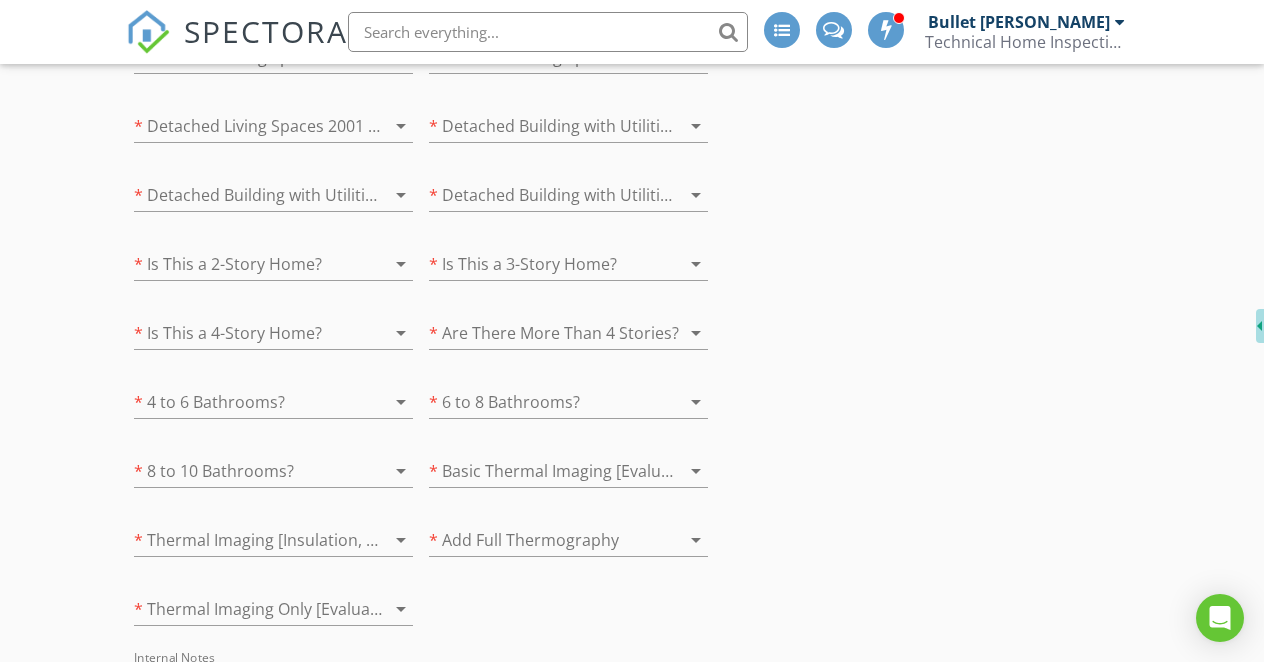 click at bounding box center (540, 471) 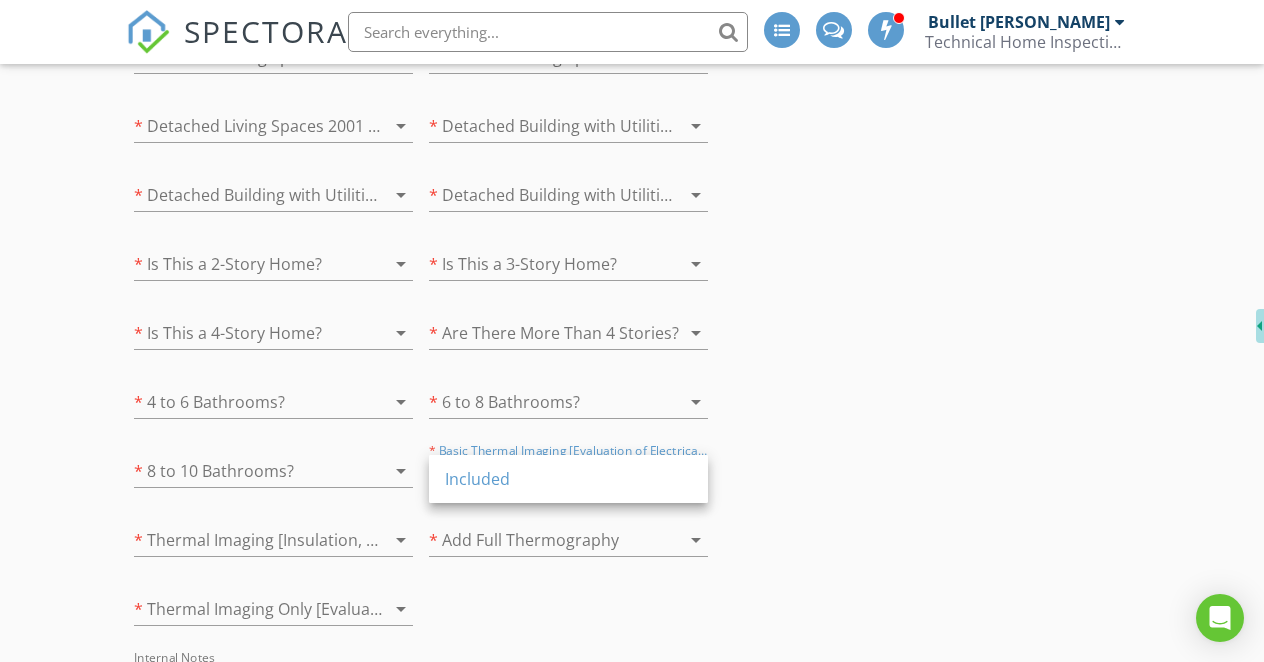 click on "Included" at bounding box center [568, 479] 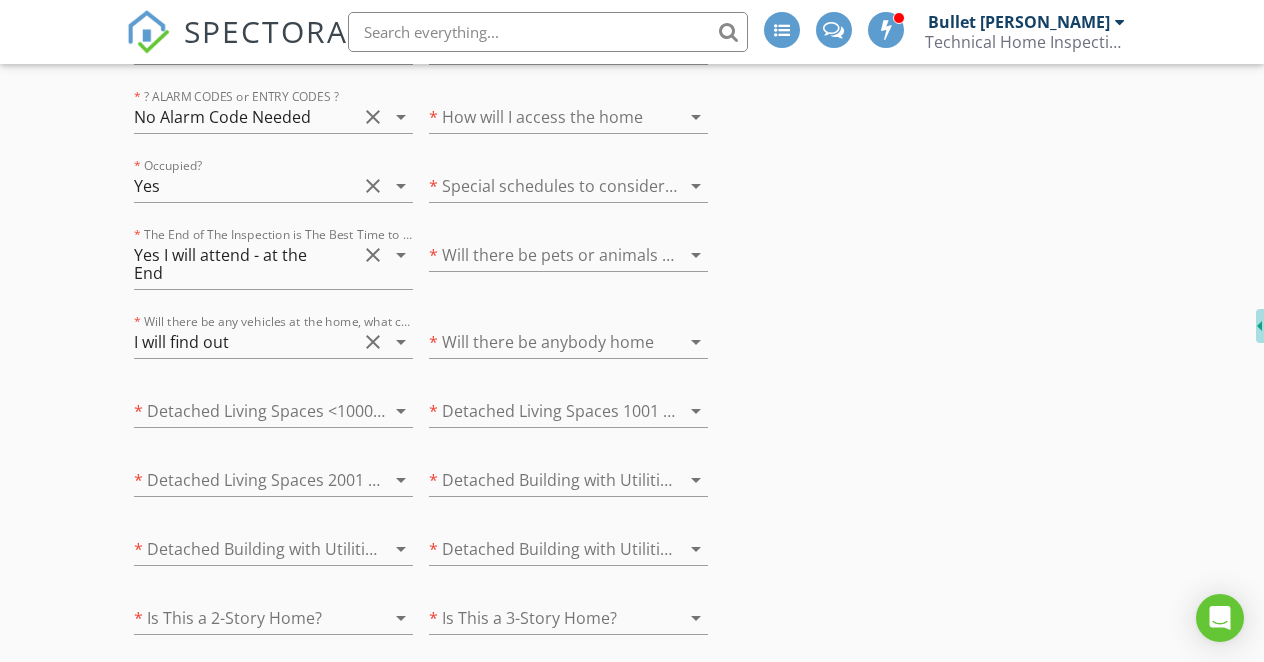 scroll, scrollTop: 3838, scrollLeft: 0, axis: vertical 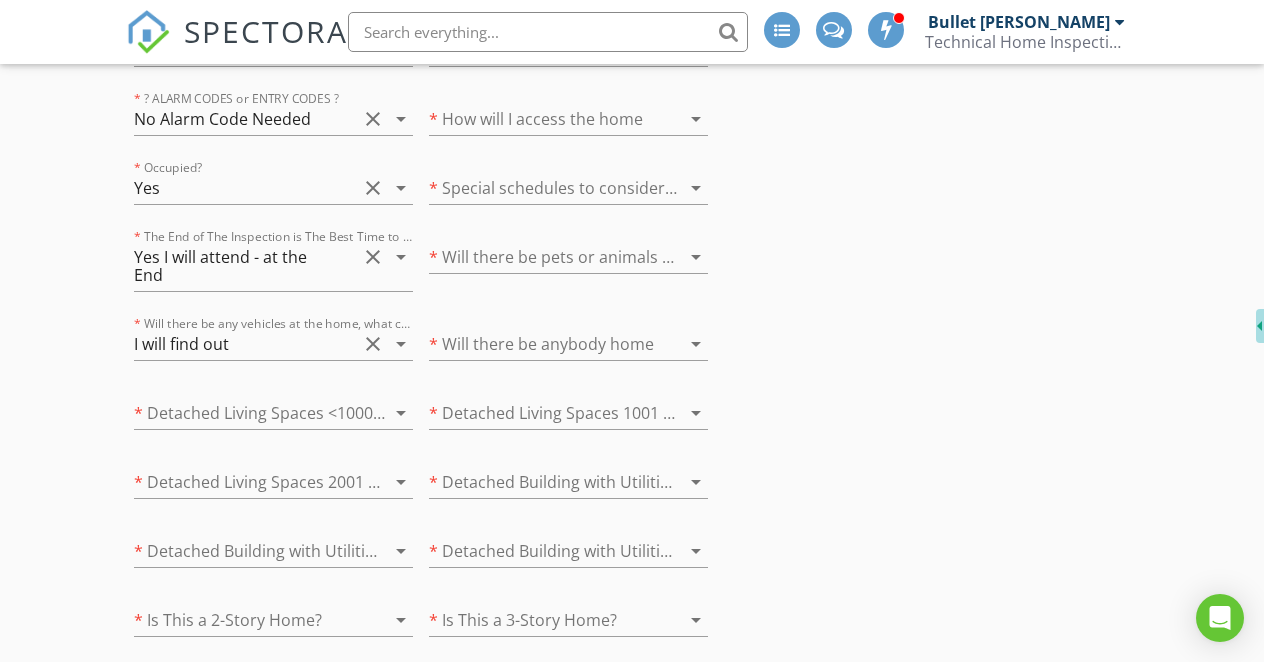 click at bounding box center [540, 344] 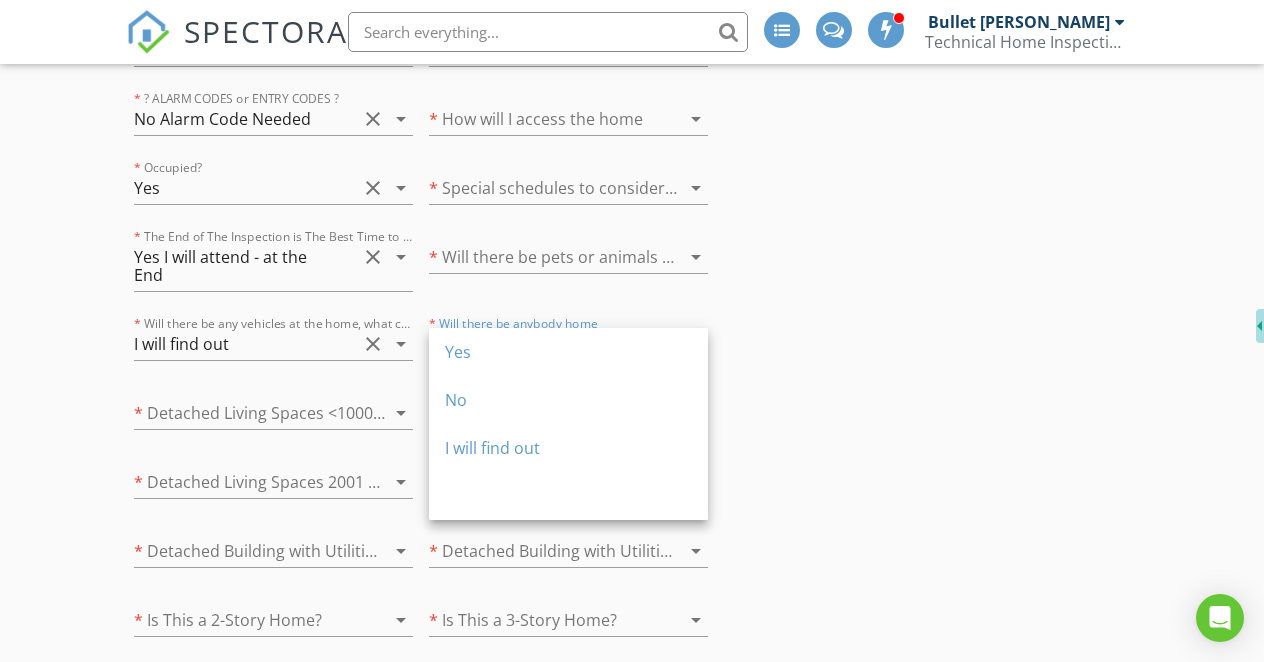 click on "Yes" at bounding box center [568, 352] 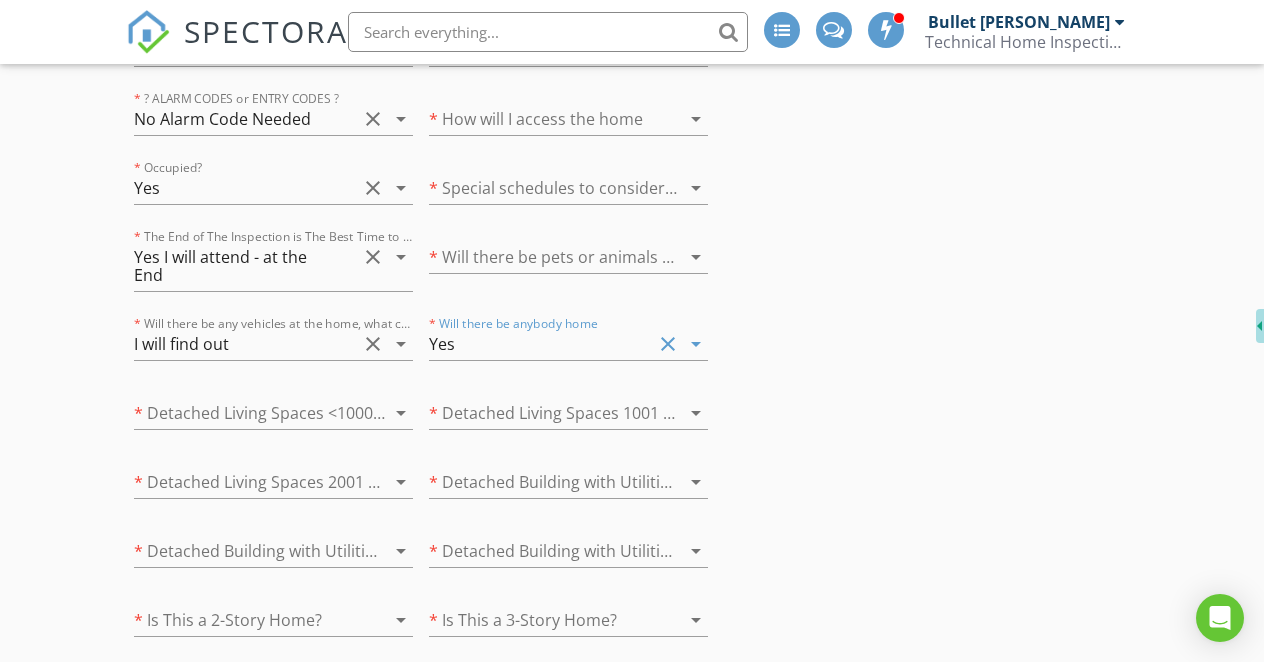 click at bounding box center [540, 257] 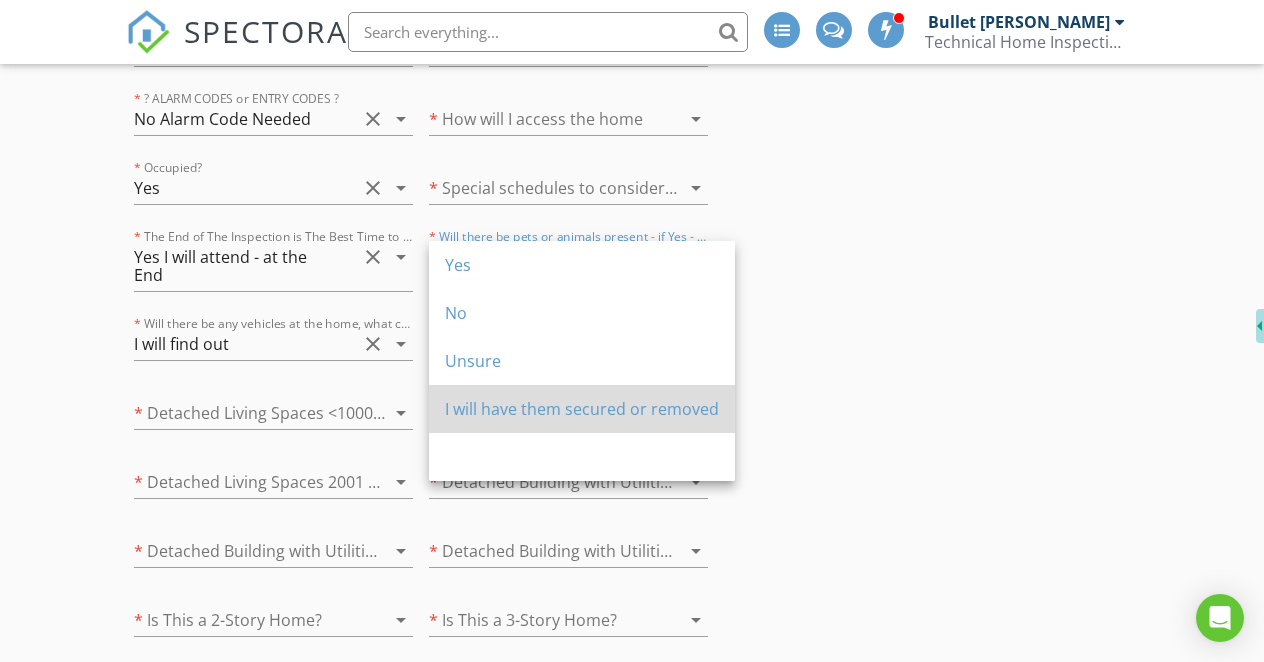 click on "I will have them secured or removed" at bounding box center [582, 409] 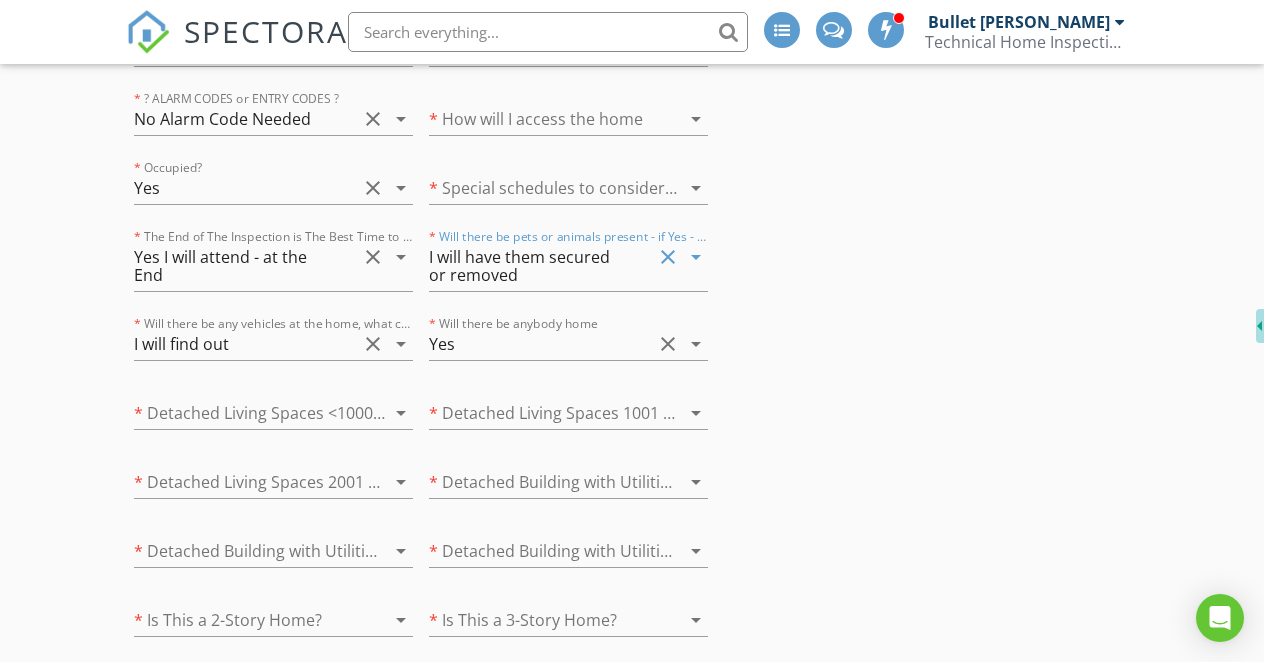 click at bounding box center (540, 188) 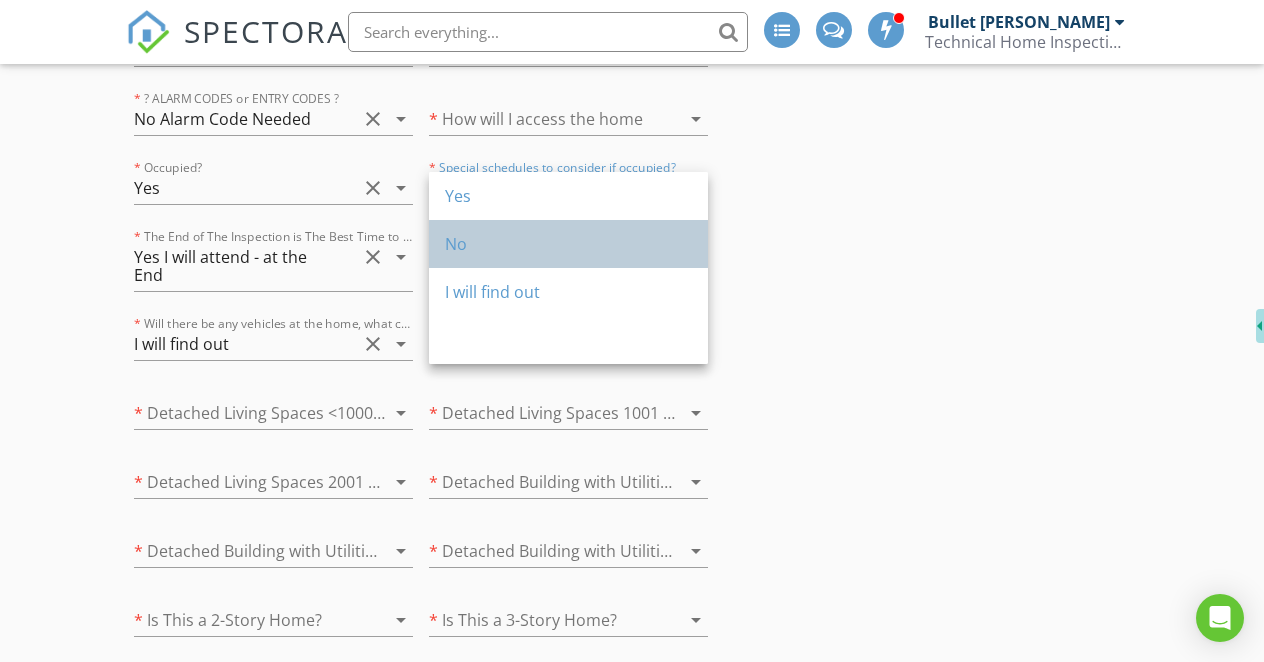 click on "No" at bounding box center (568, 244) 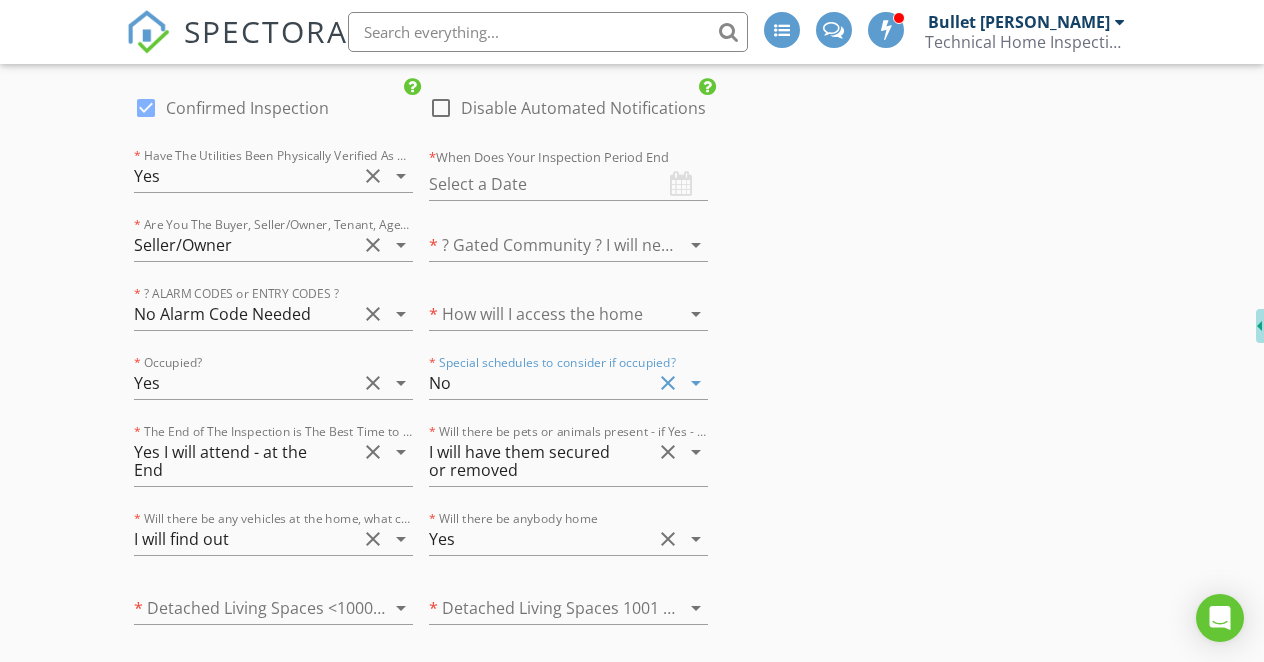 scroll, scrollTop: 3629, scrollLeft: 0, axis: vertical 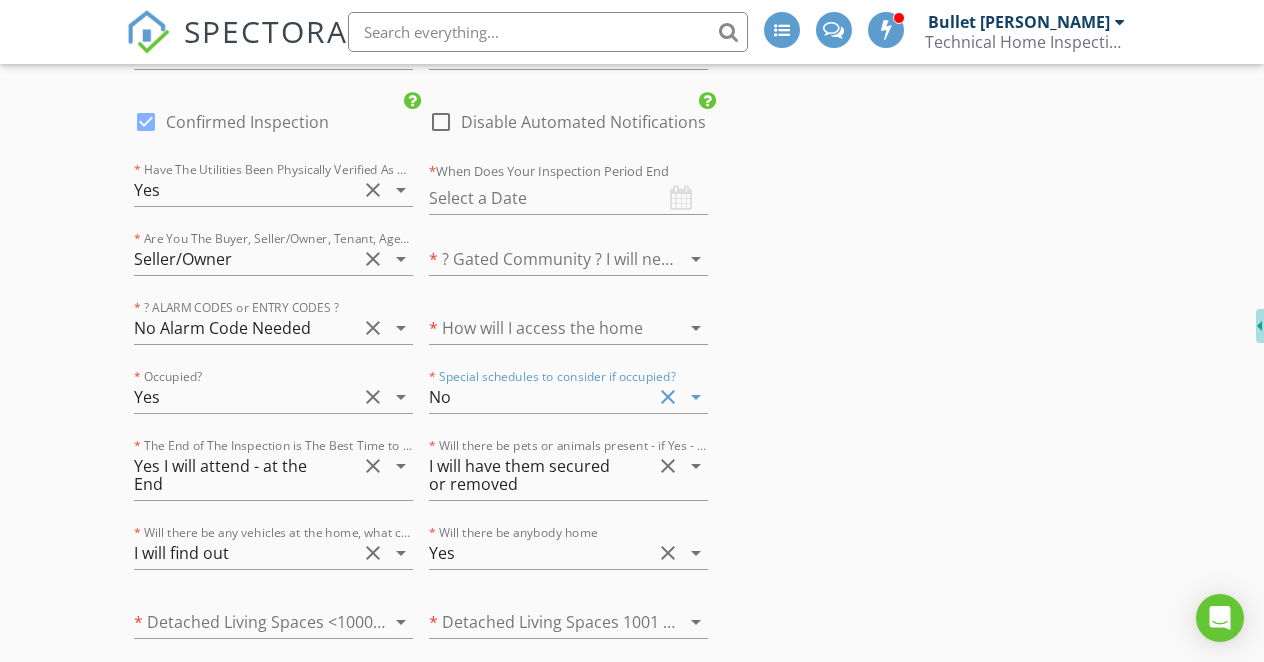 click at bounding box center [540, 328] 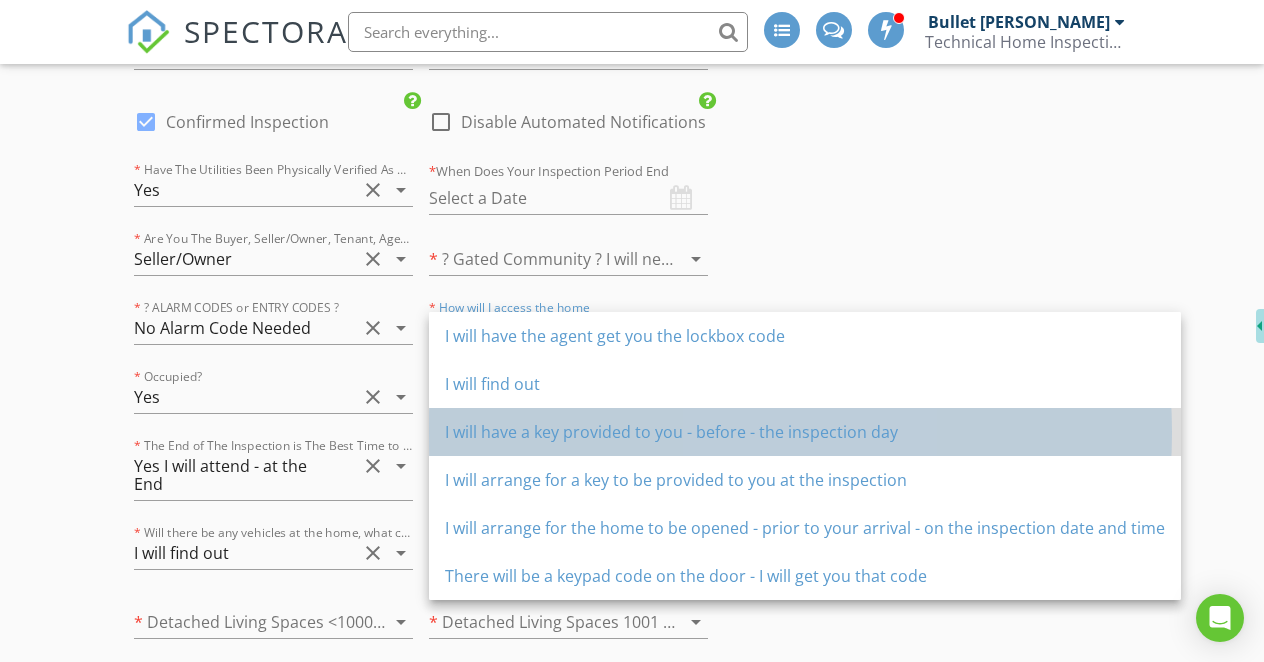 click on "I will have a key provided to you - before - the inspection day" at bounding box center [805, 432] 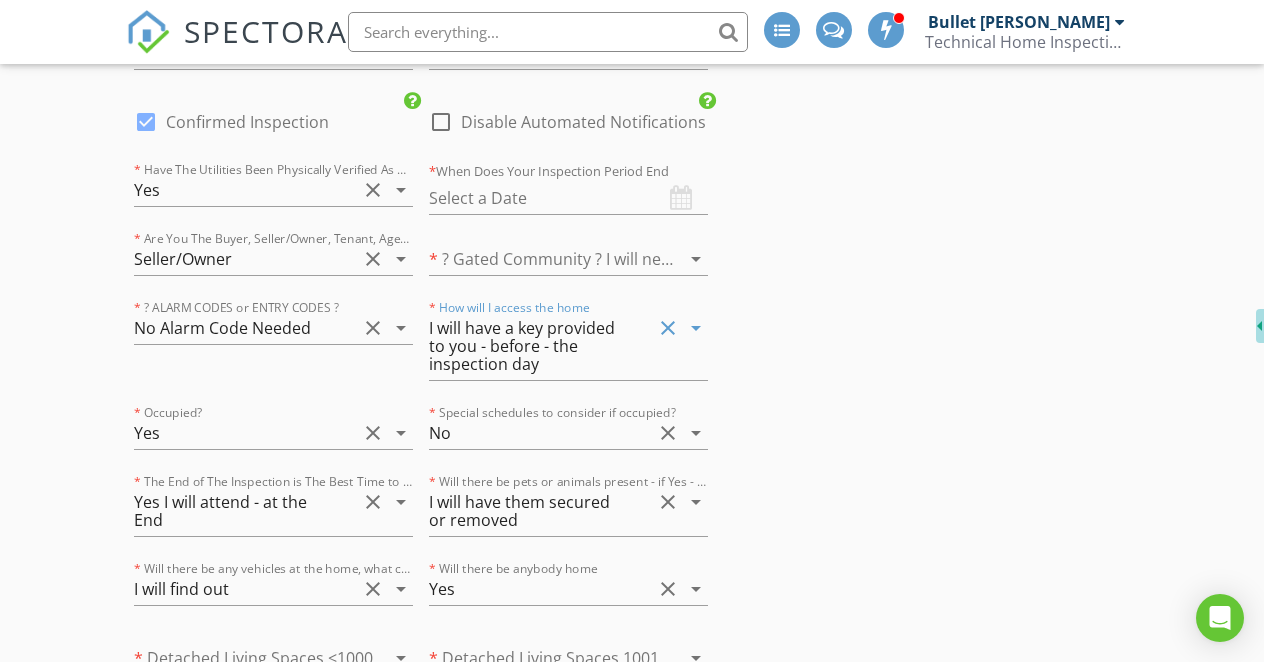 click at bounding box center (540, 259) 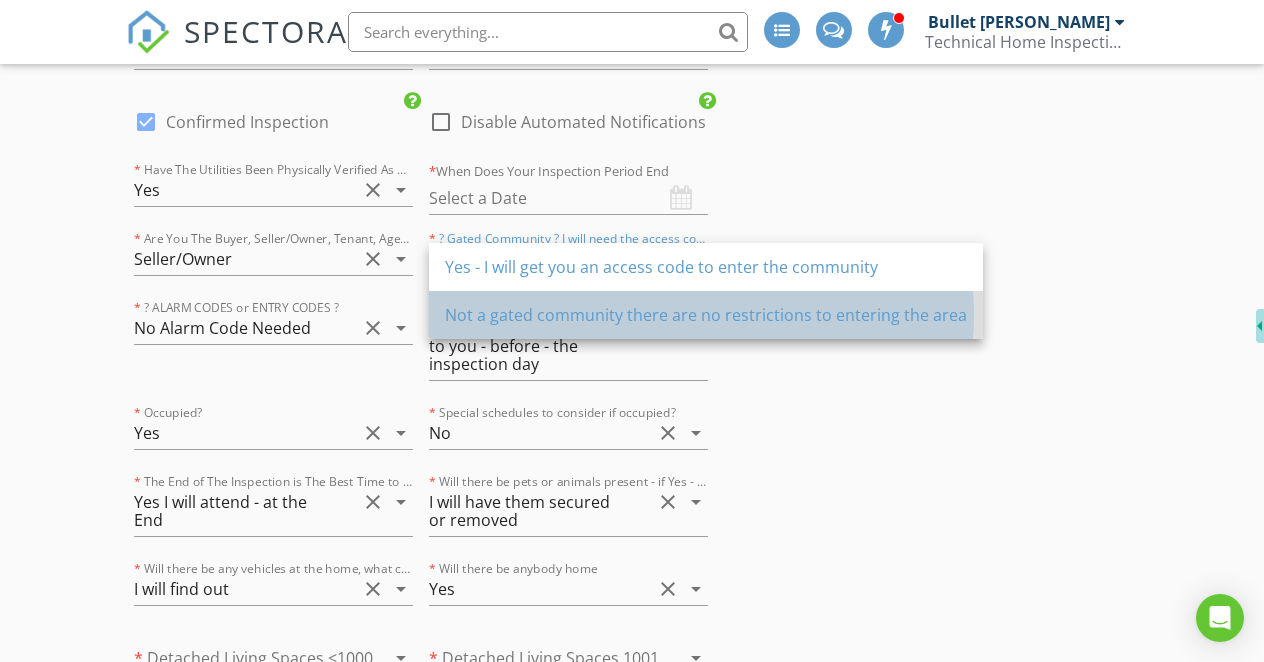 click on "Not a gated community there are no restrictions to entering the area" at bounding box center (706, 315) 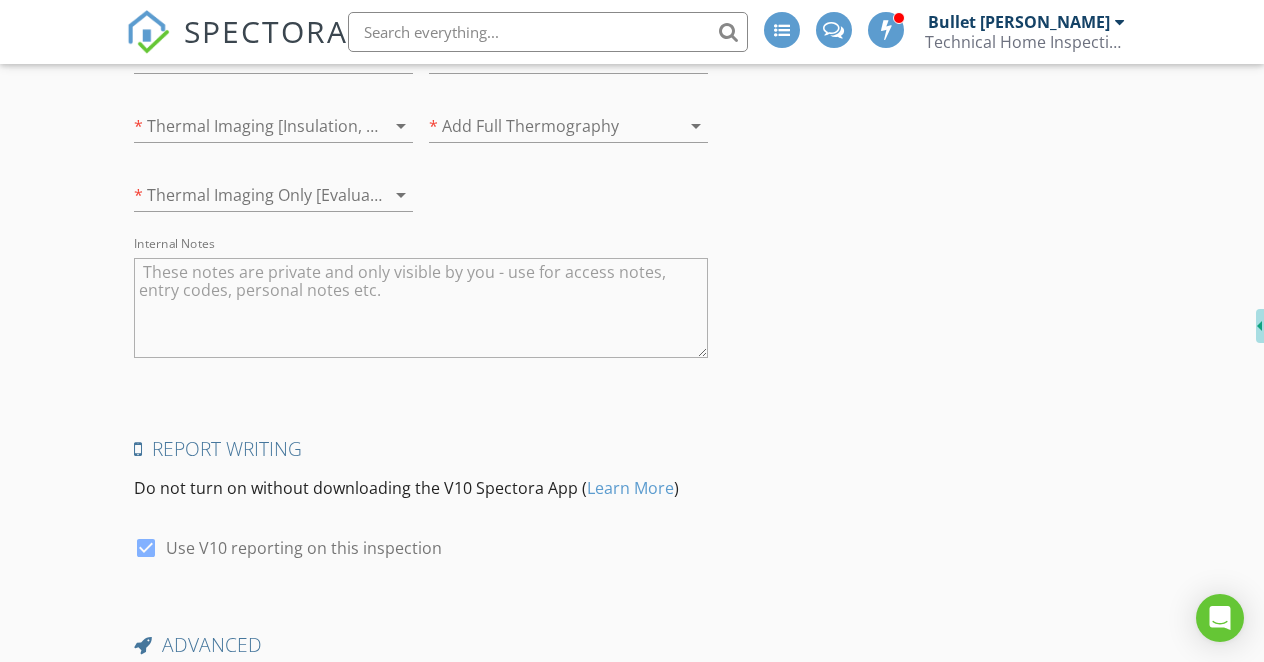 scroll, scrollTop: 4694, scrollLeft: 0, axis: vertical 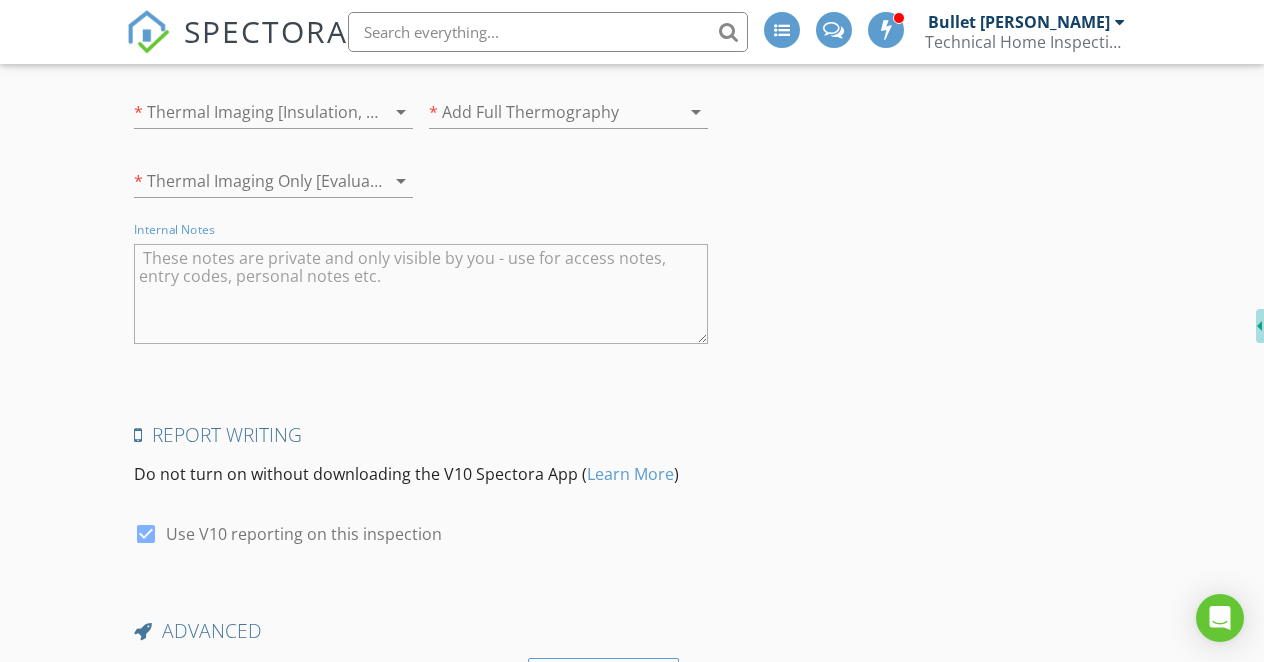click at bounding box center [421, 294] 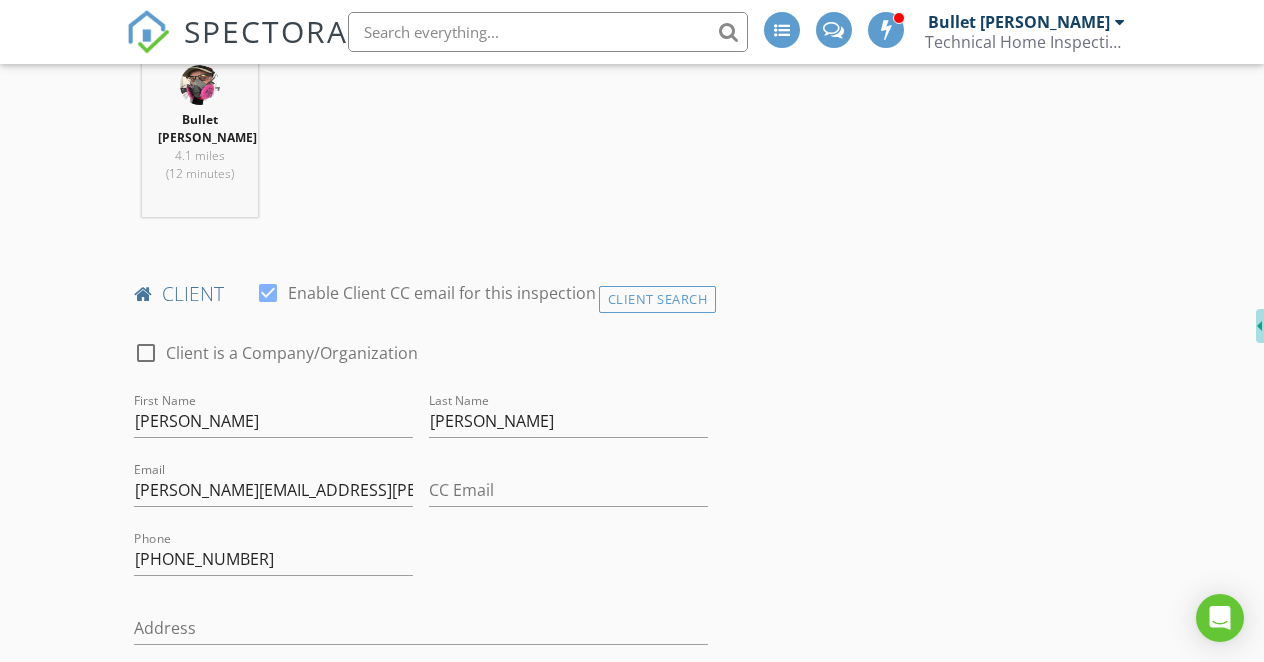 scroll, scrollTop: 875, scrollLeft: 0, axis: vertical 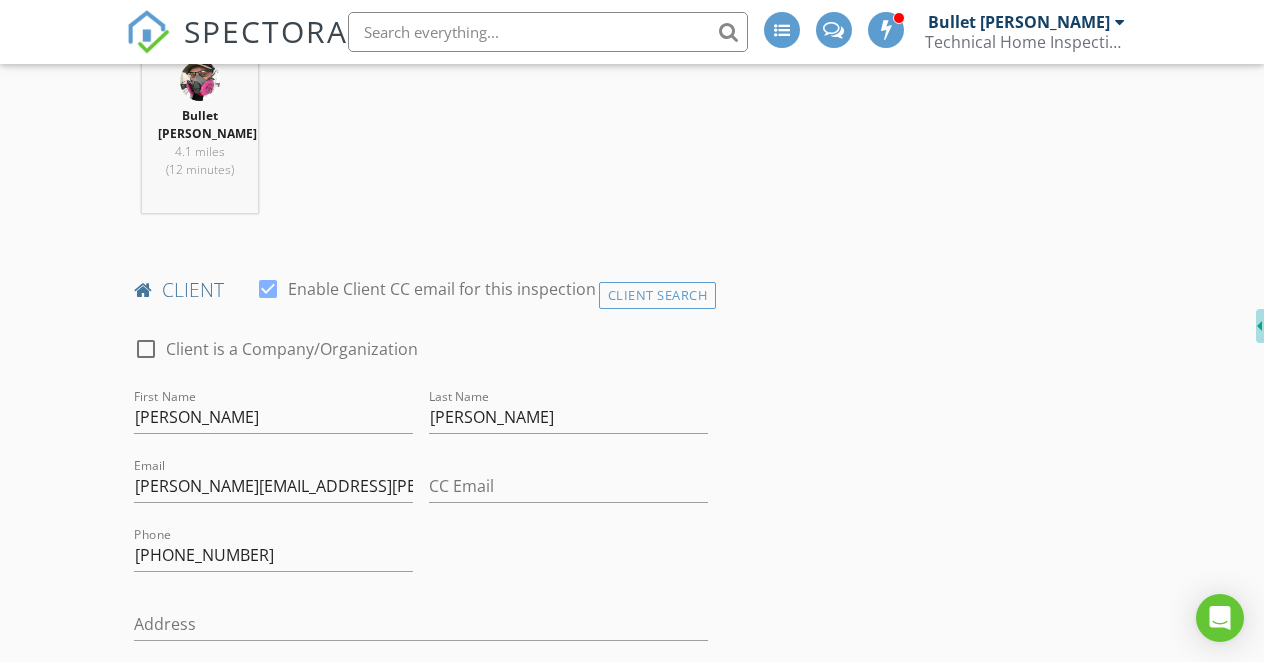 type on "Sherry will be there to open the home.
Next appointment today at 2pm - Crawlspace for Hayman Engineering." 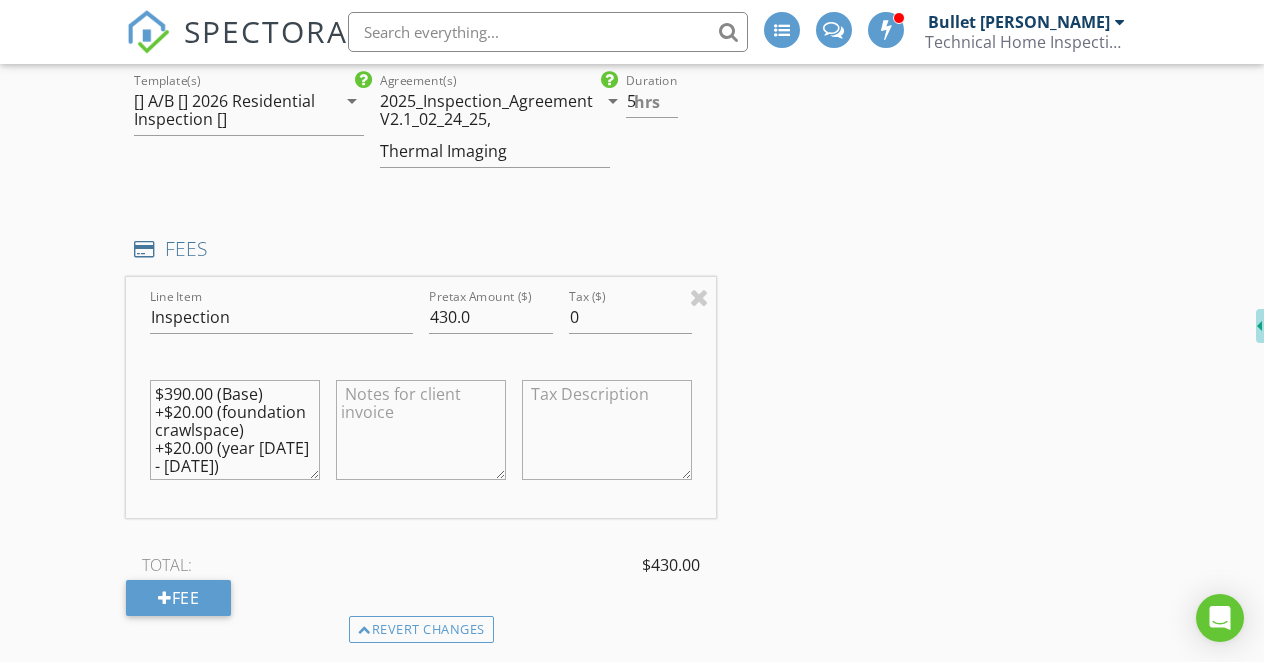 scroll, scrollTop: 1962, scrollLeft: 0, axis: vertical 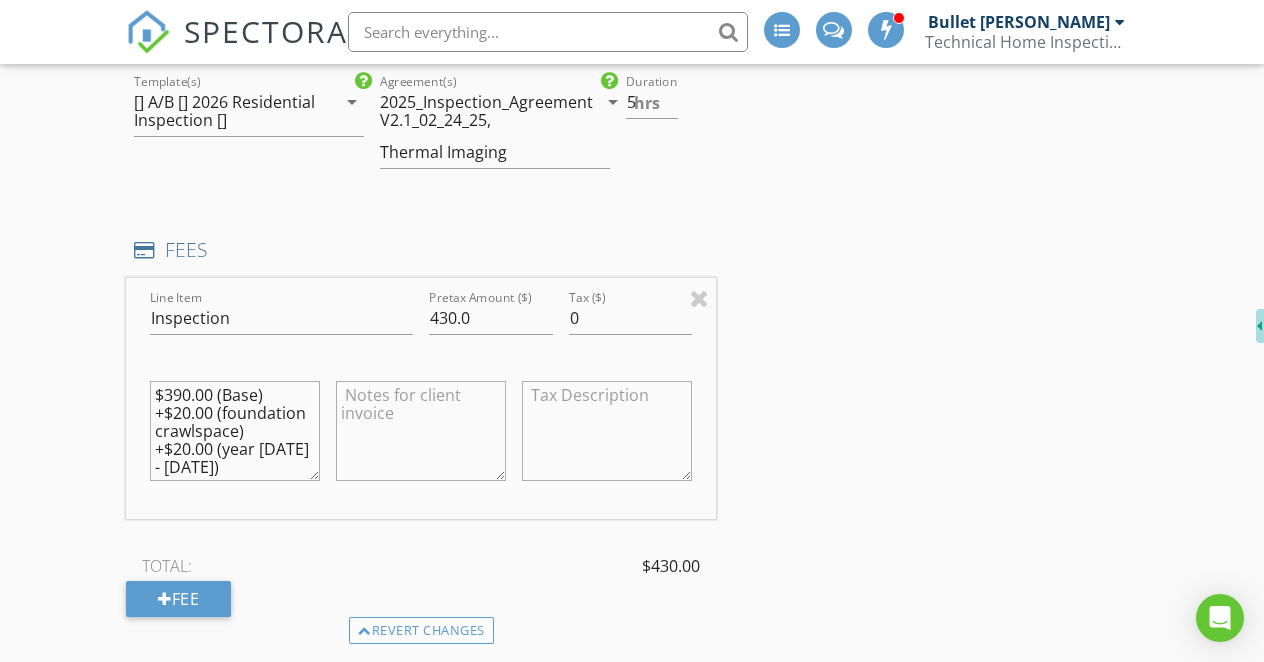 drag, startPoint x: 223, startPoint y: 467, endPoint x: 150, endPoint y: 398, distance: 100.44899 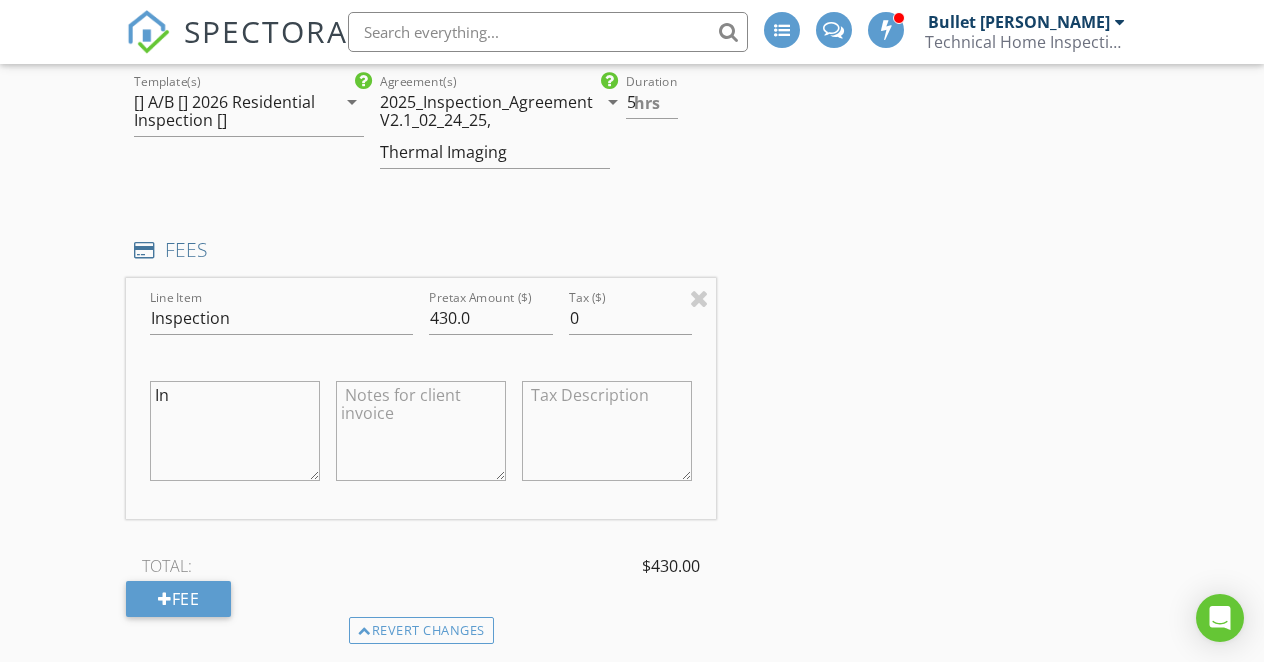 type on "I" 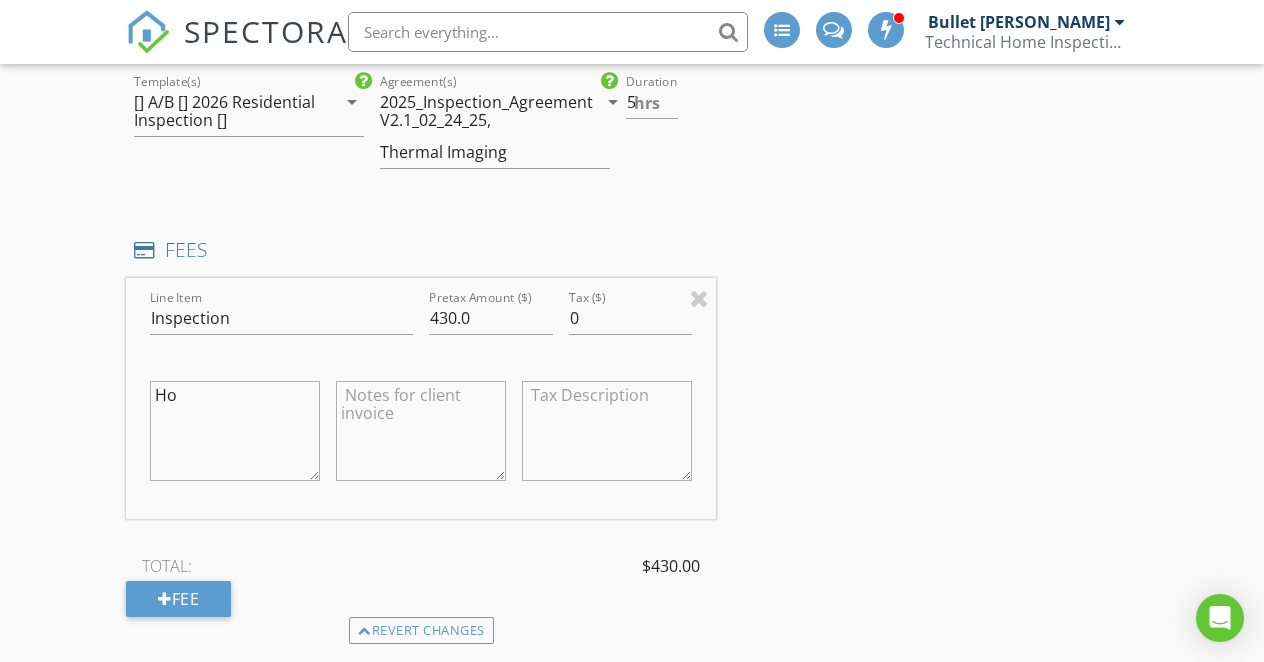 type on "H" 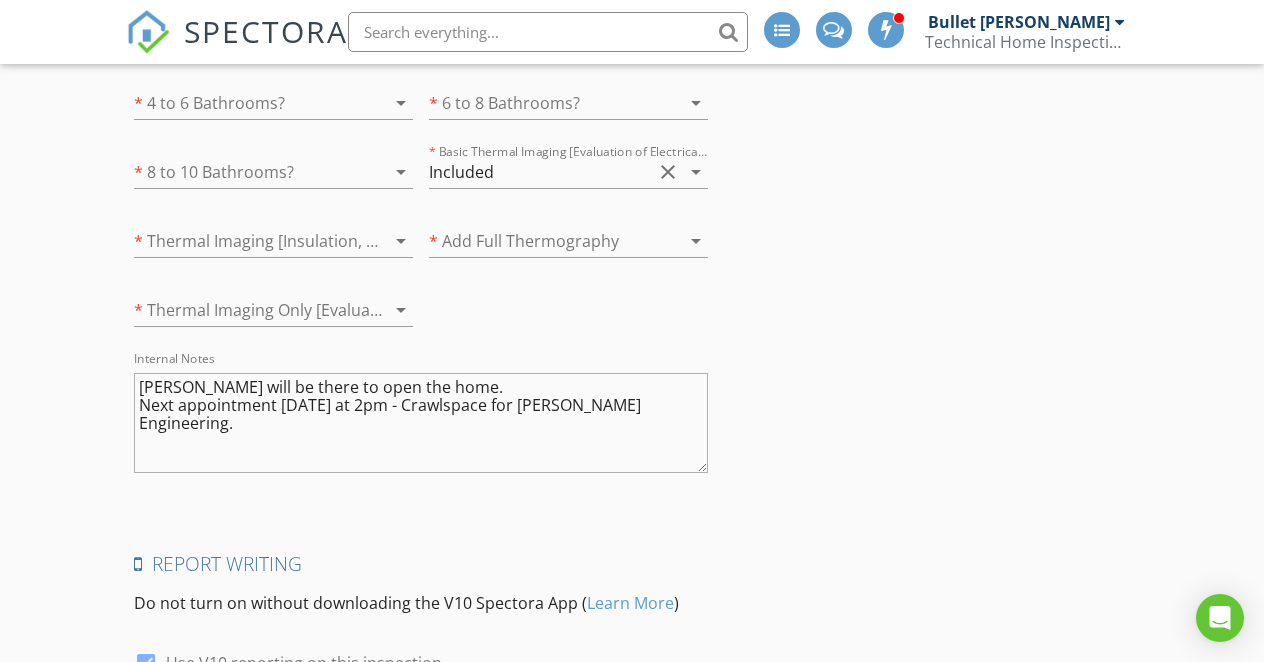scroll, scrollTop: 4593, scrollLeft: 0, axis: vertical 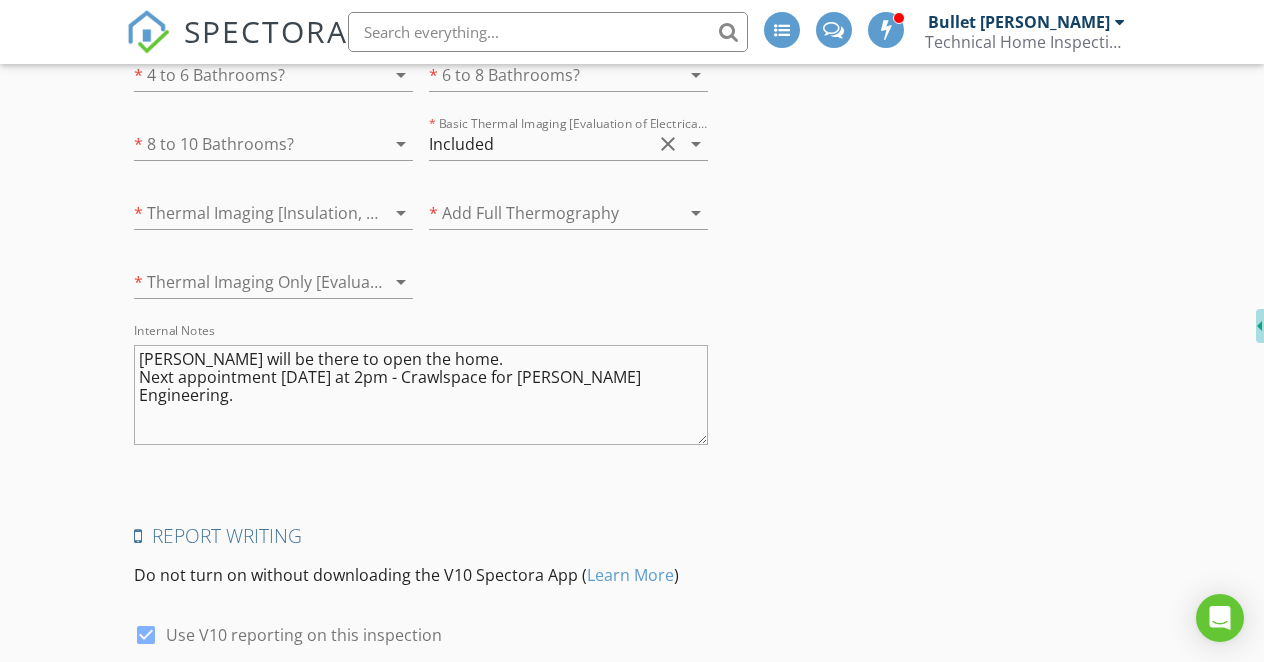 type on "Inspecting only the home, no detached buildings." 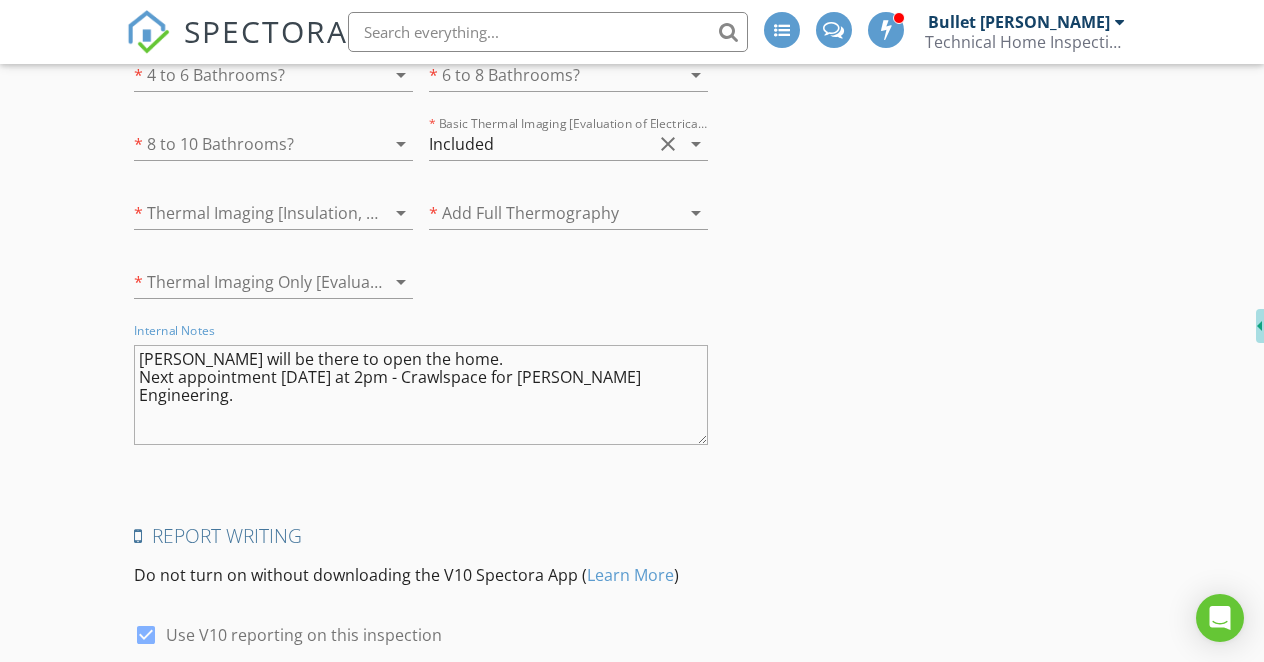 click on "Sherry will be there to open the home.
Next appointment today at 2pm - Crawlspace for Hayman Engineering." at bounding box center (421, 395) 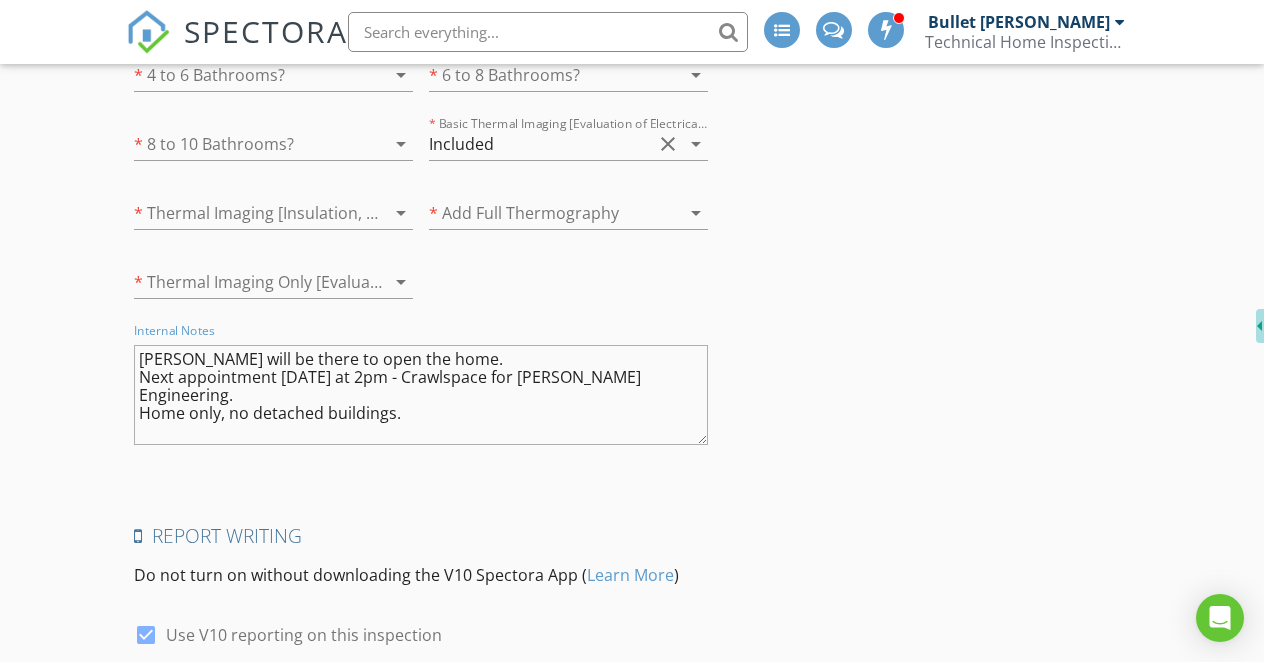 type on "[PERSON_NAME] will be there to open the home.
Next appointment [DATE] at 2pm - Crawlspace for [PERSON_NAME] Engineering.
Home only, no detached buildings." 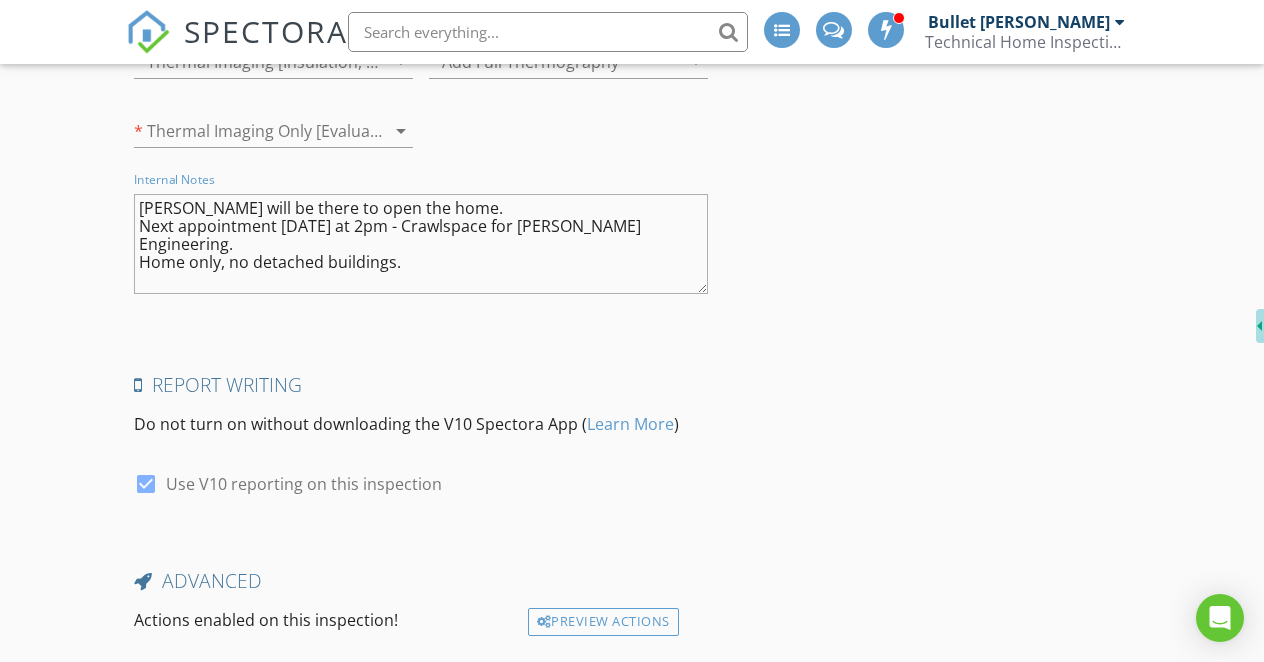 scroll, scrollTop: 4882, scrollLeft: 0, axis: vertical 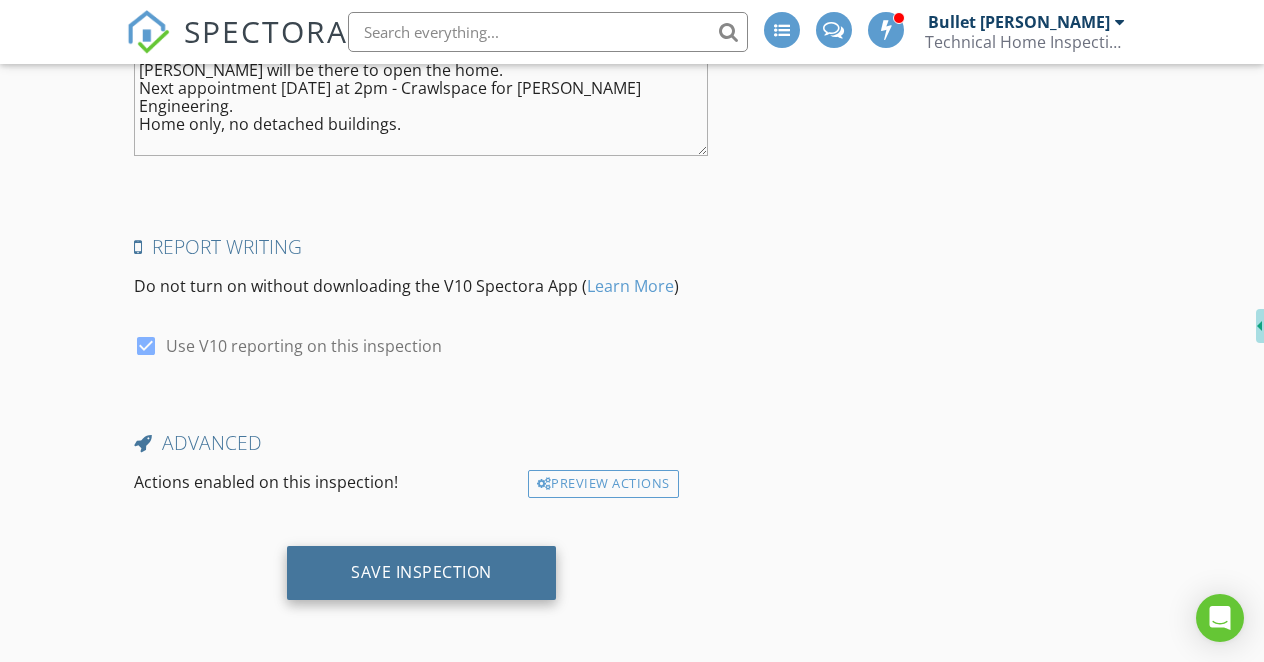 click on "Save Inspection" at bounding box center (421, 573) 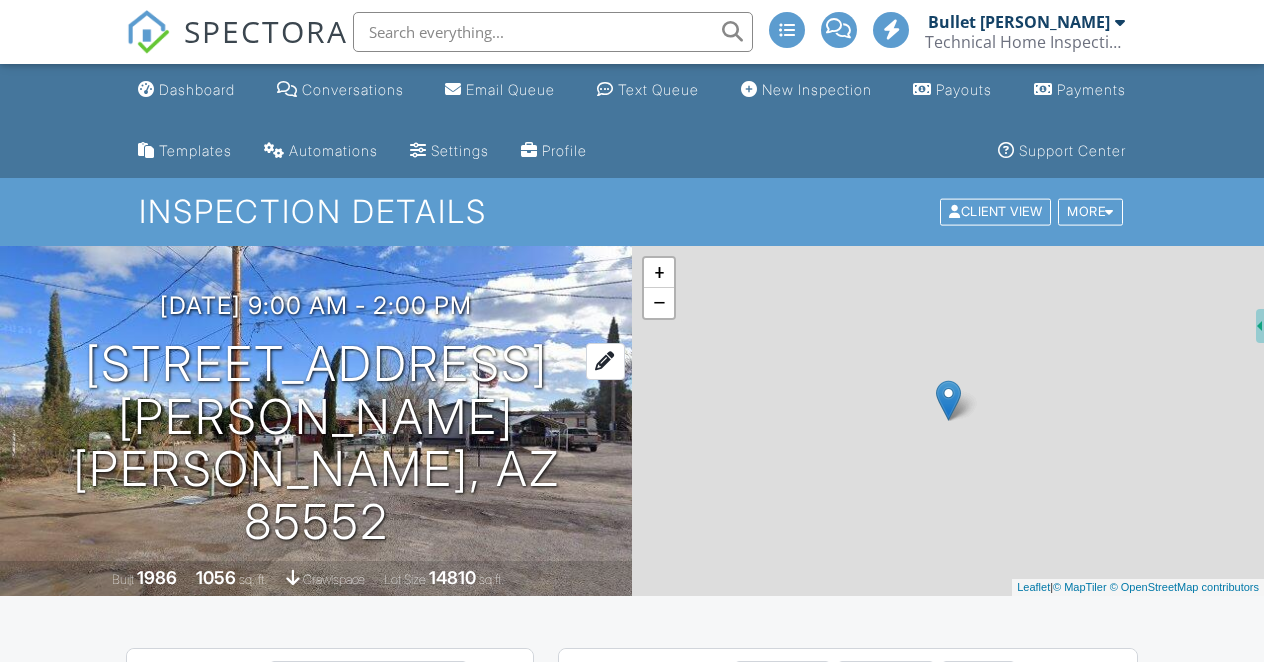 scroll, scrollTop: 0, scrollLeft: 0, axis: both 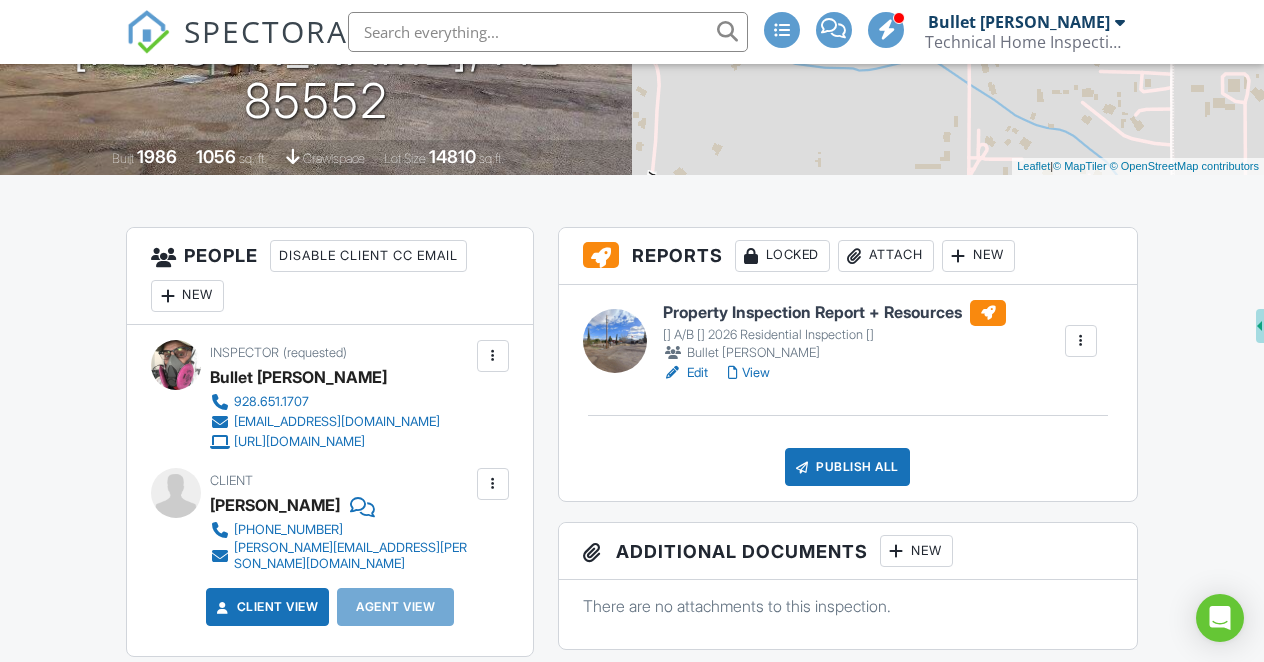 click on "Edit" at bounding box center [685, 373] 